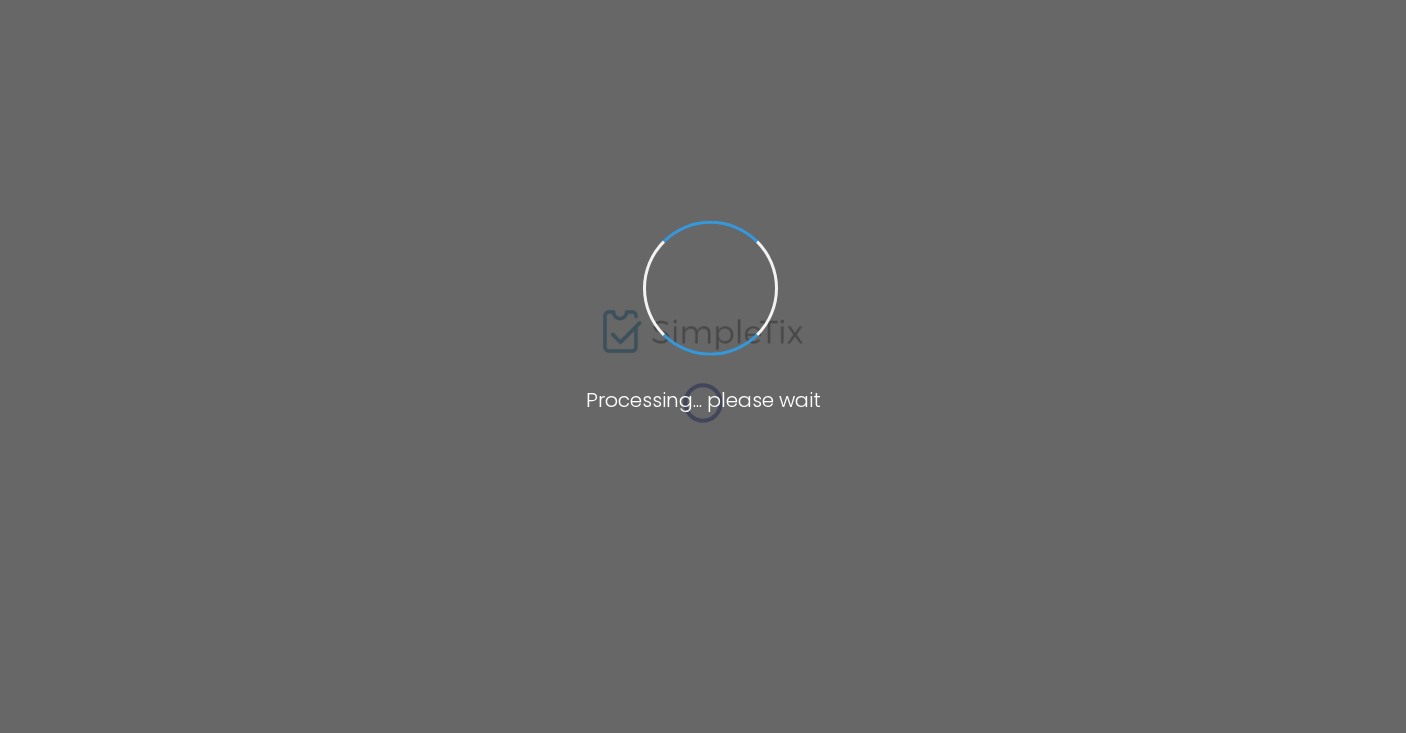 scroll, scrollTop: 0, scrollLeft: 0, axis: both 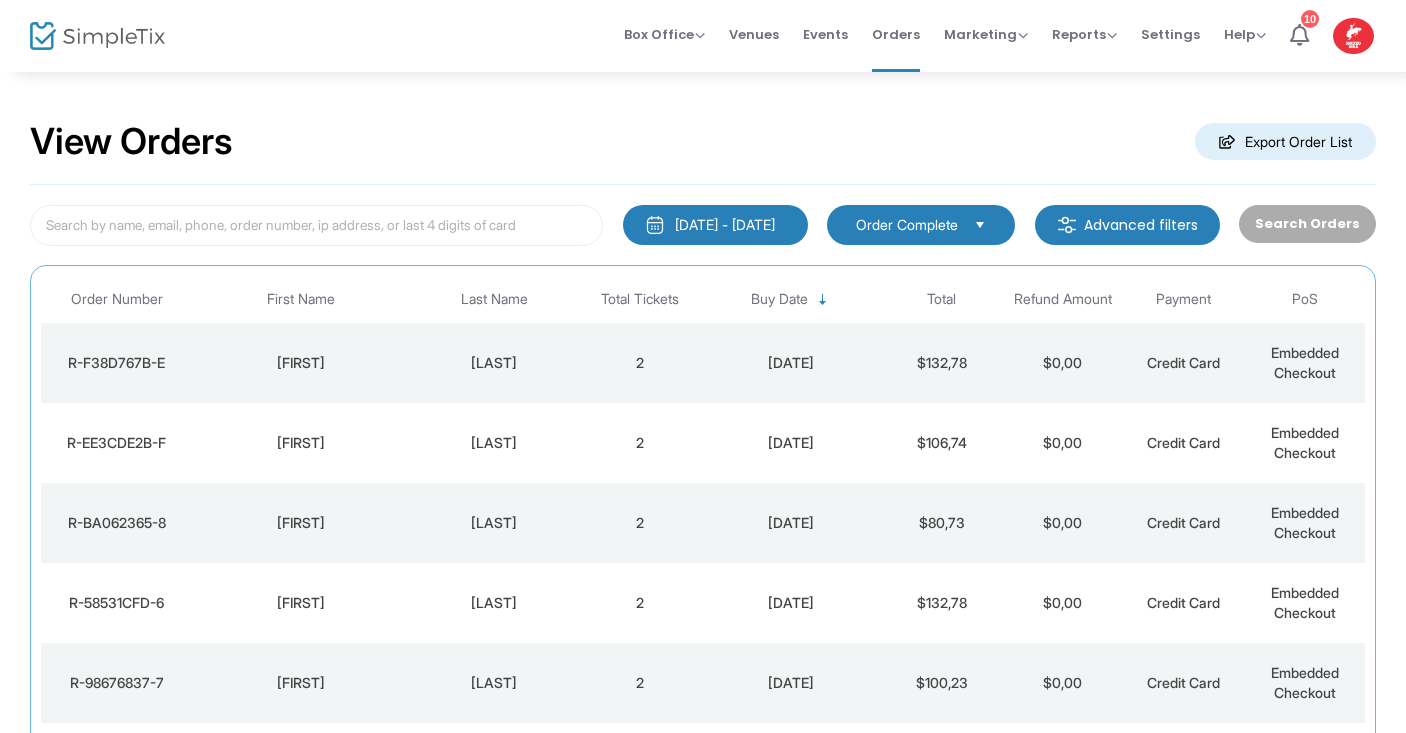 click on "[LAST]" 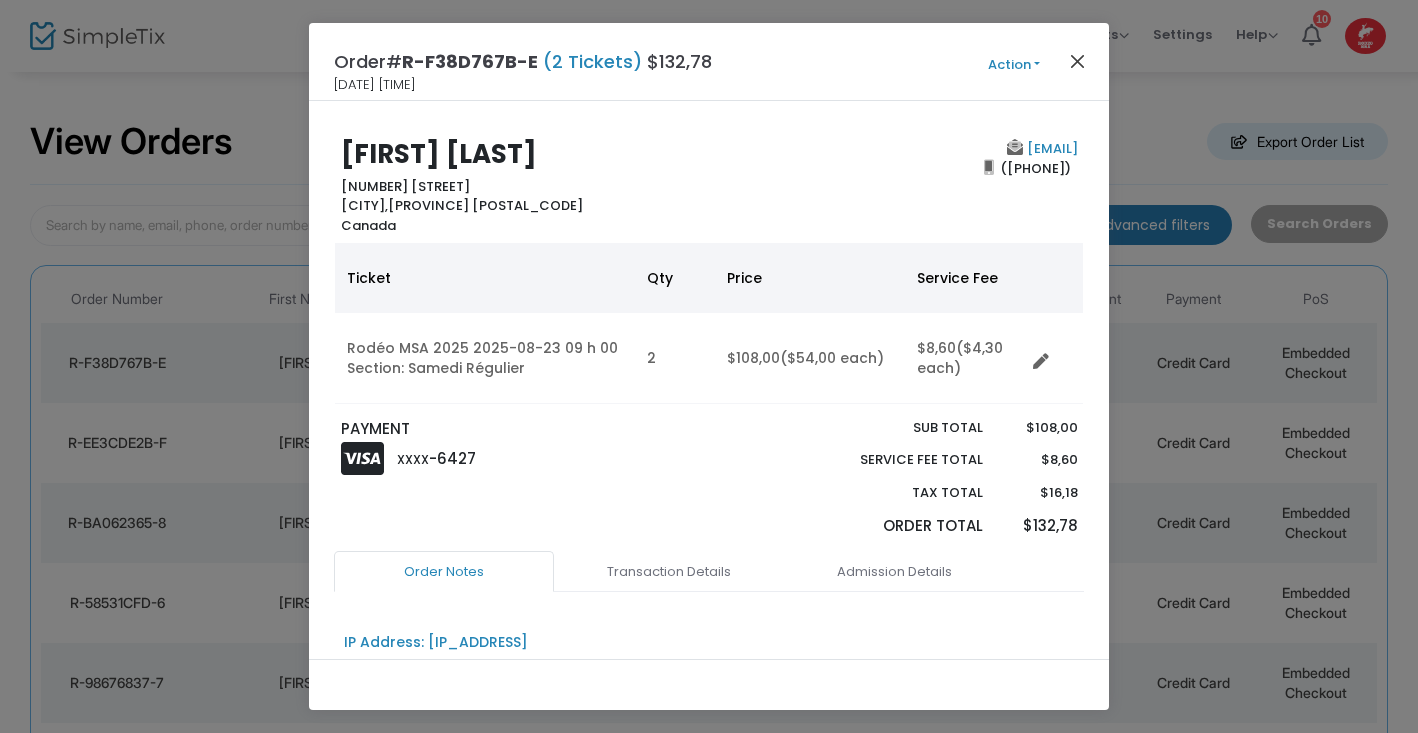 click 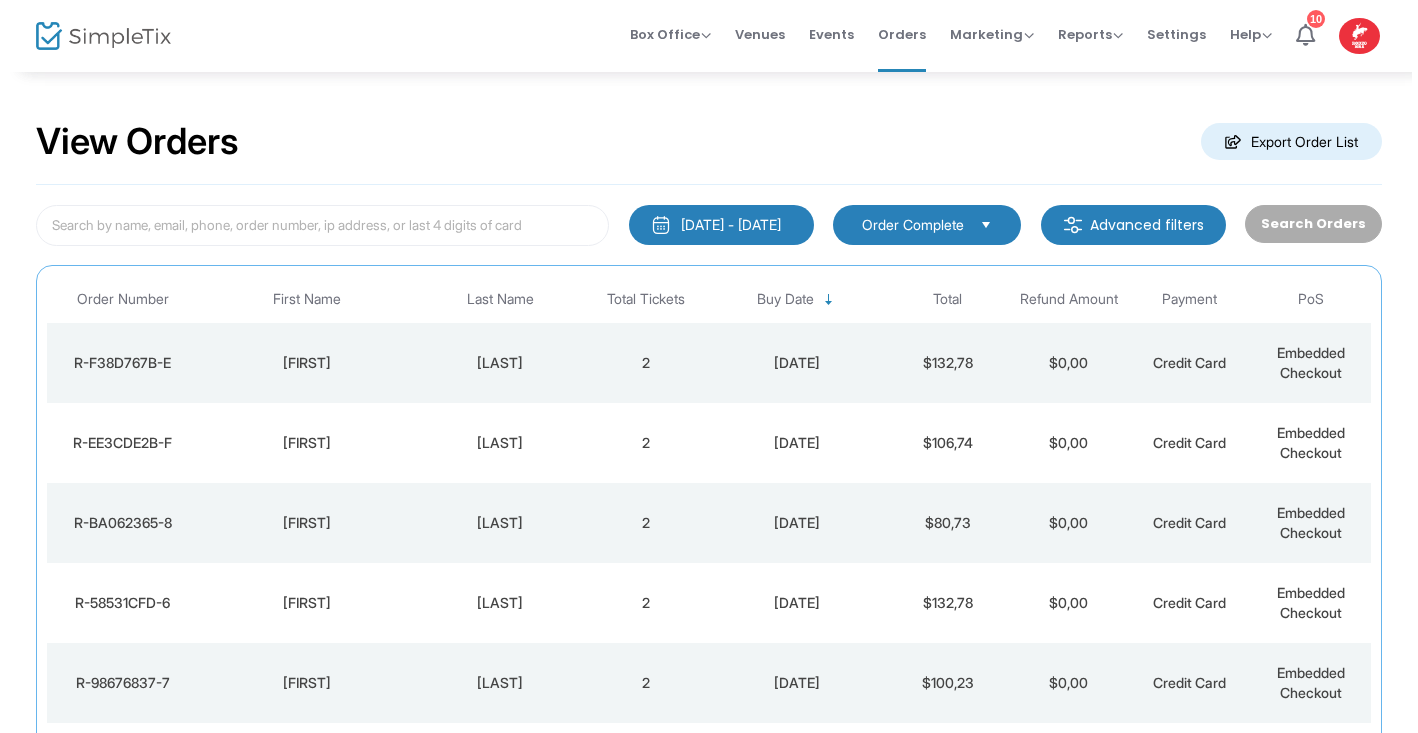 scroll, scrollTop: 0, scrollLeft: 0, axis: both 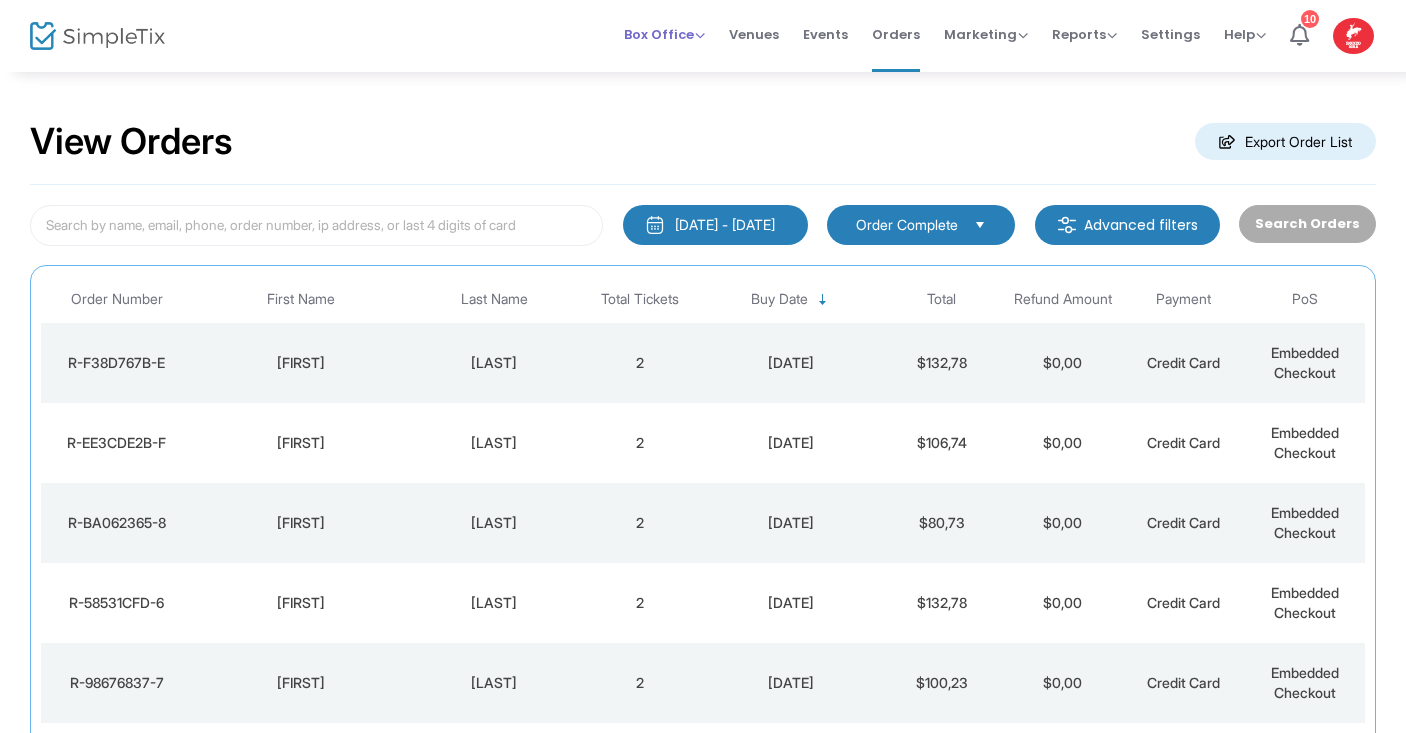 click on "Box Office" at bounding box center [664, 34] 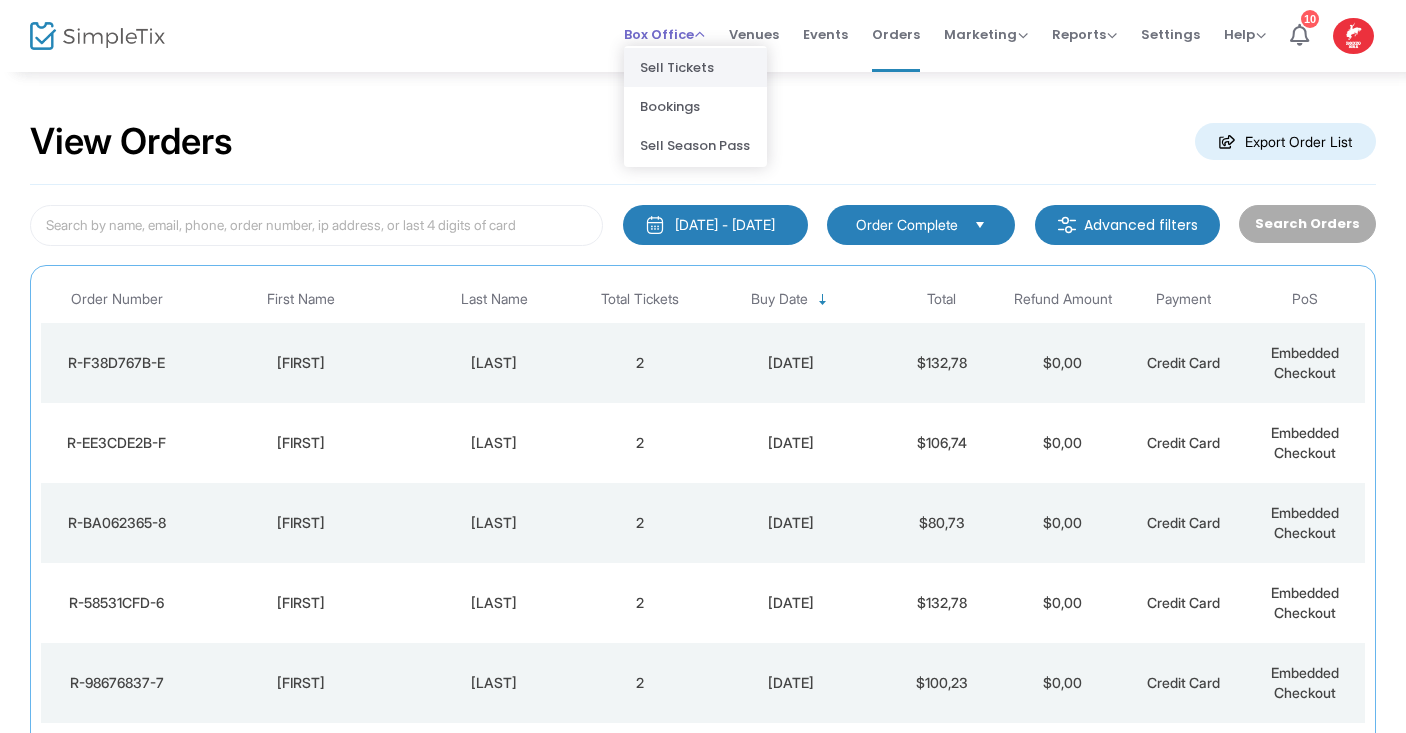 click on "Sell Tickets" at bounding box center [695, 67] 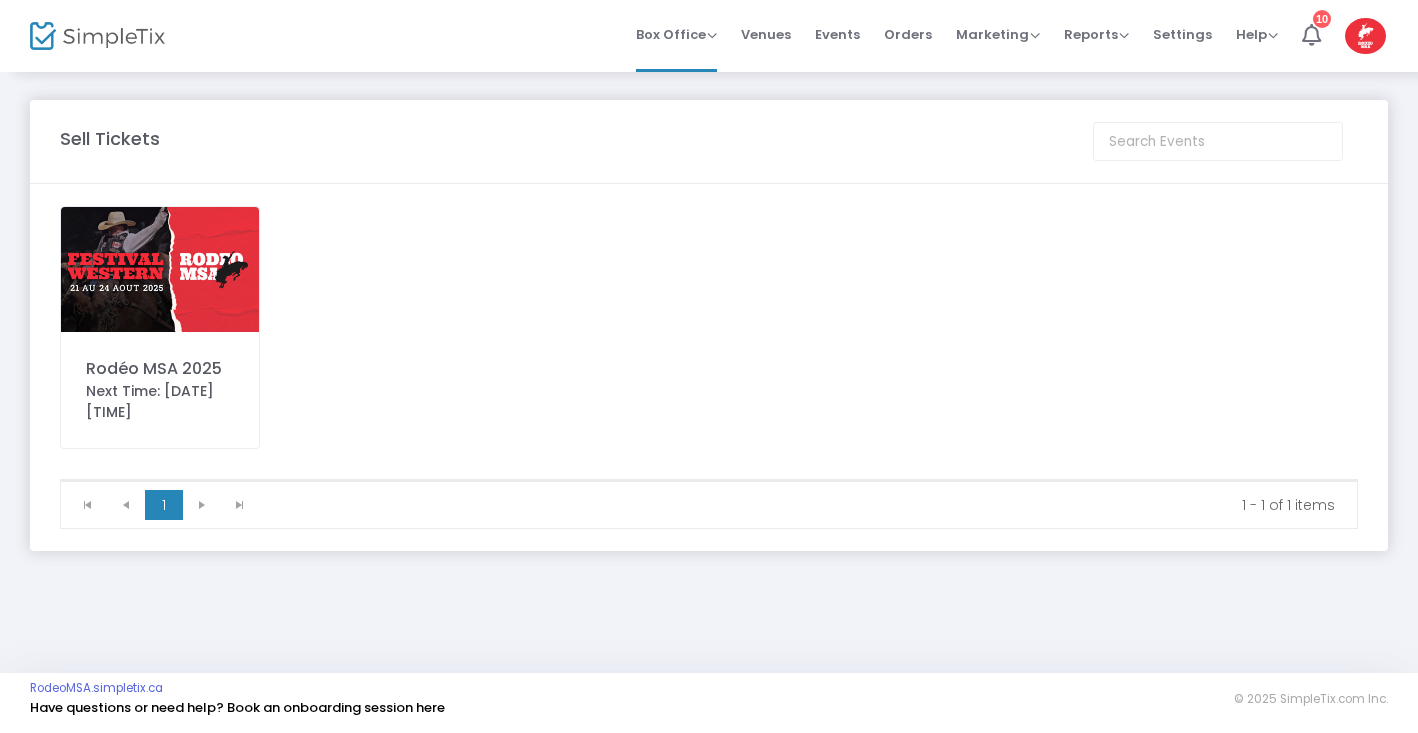 click 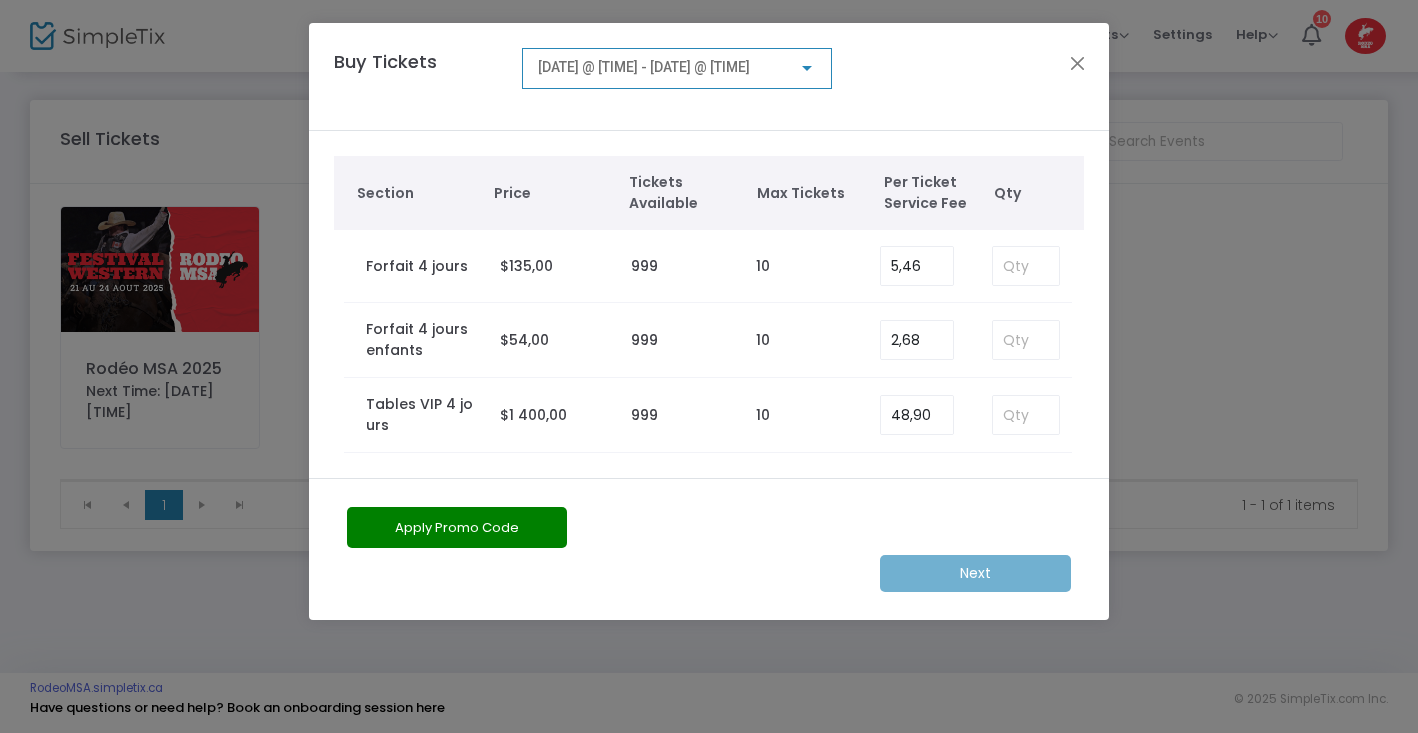 click at bounding box center (807, 68) 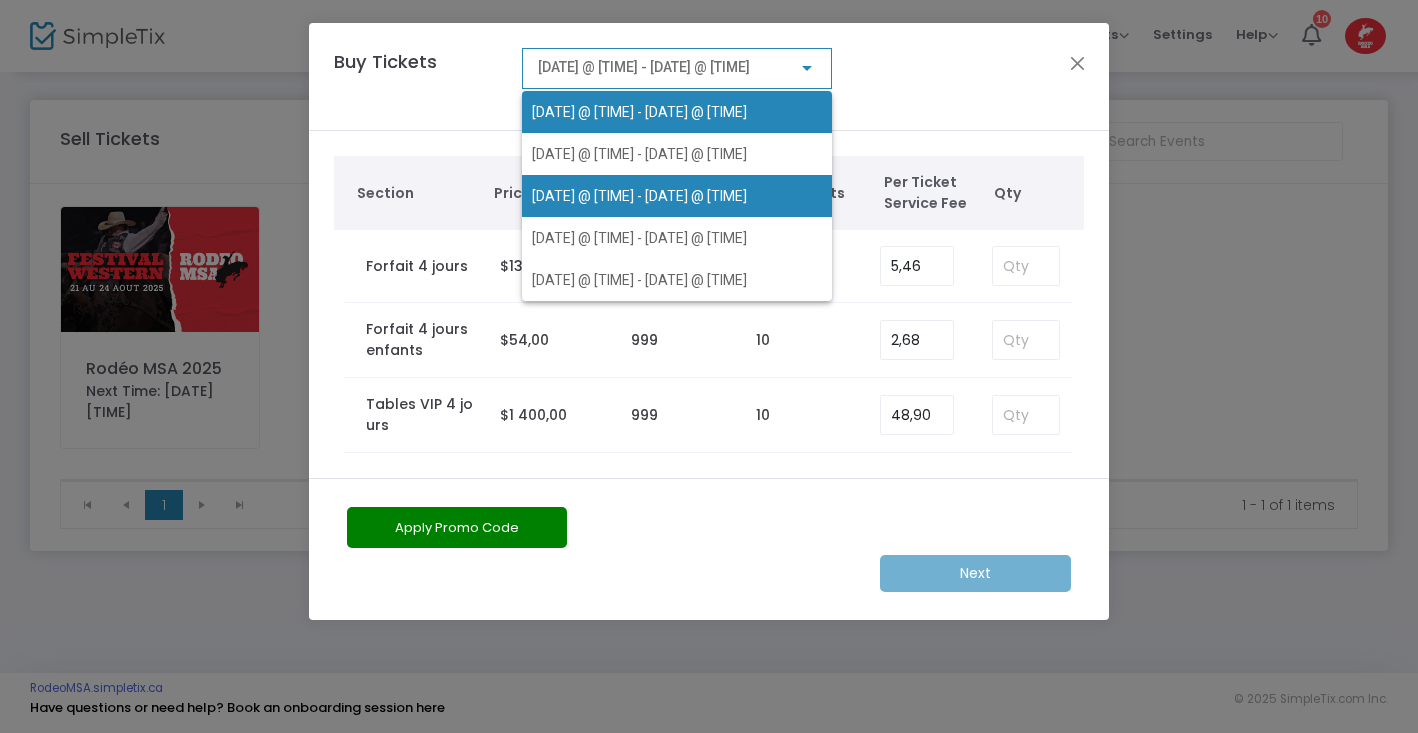 click on "2025-08-22 @ 10 h 00 - 2025-08-22 @ 23 h 00" at bounding box center (677, 196) 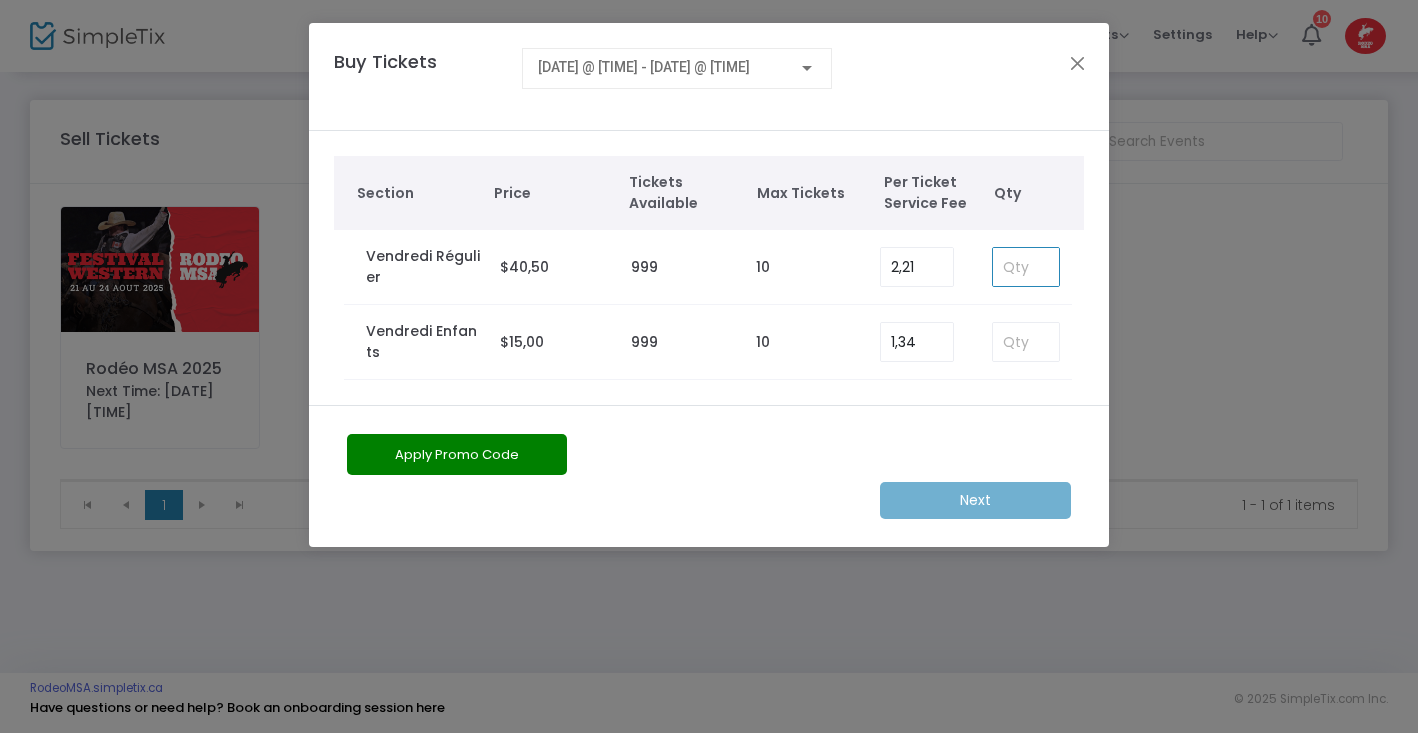 click at bounding box center [1026, 267] 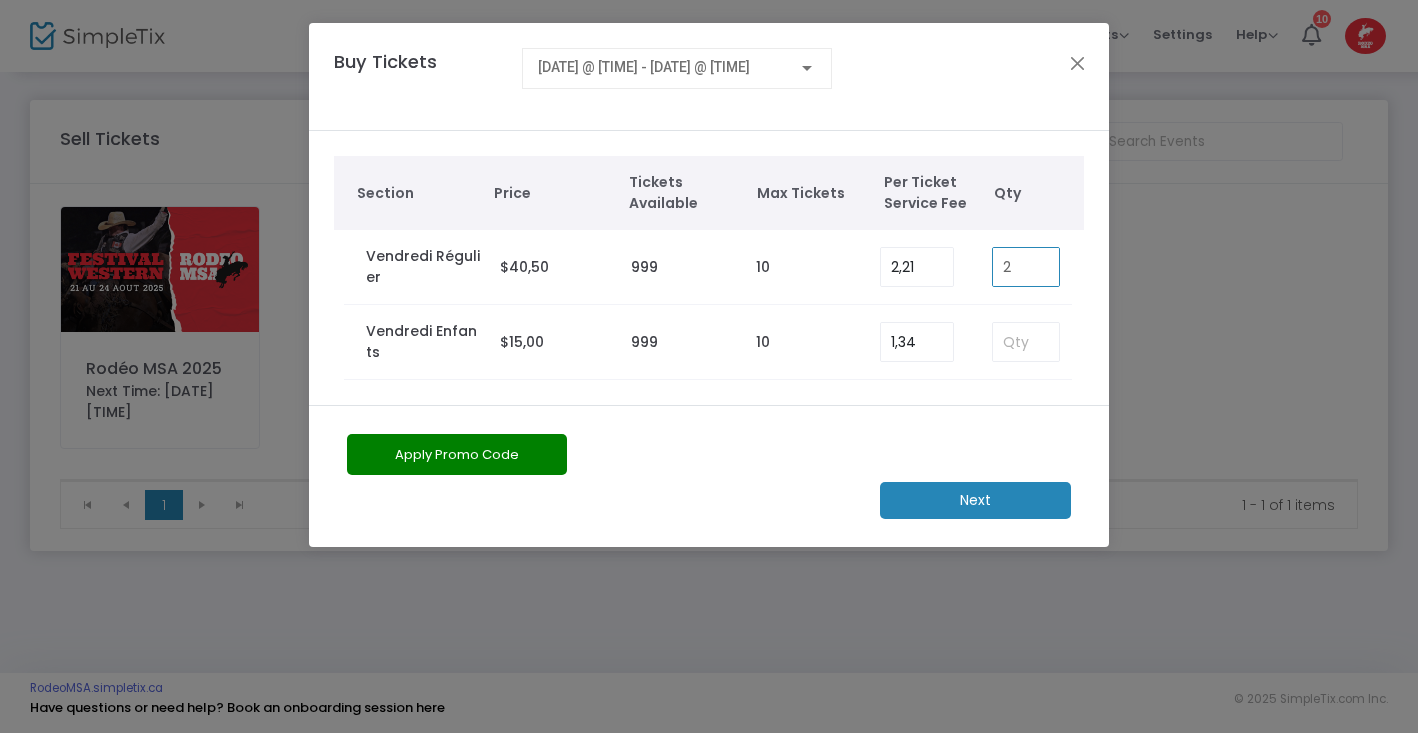 type on "2" 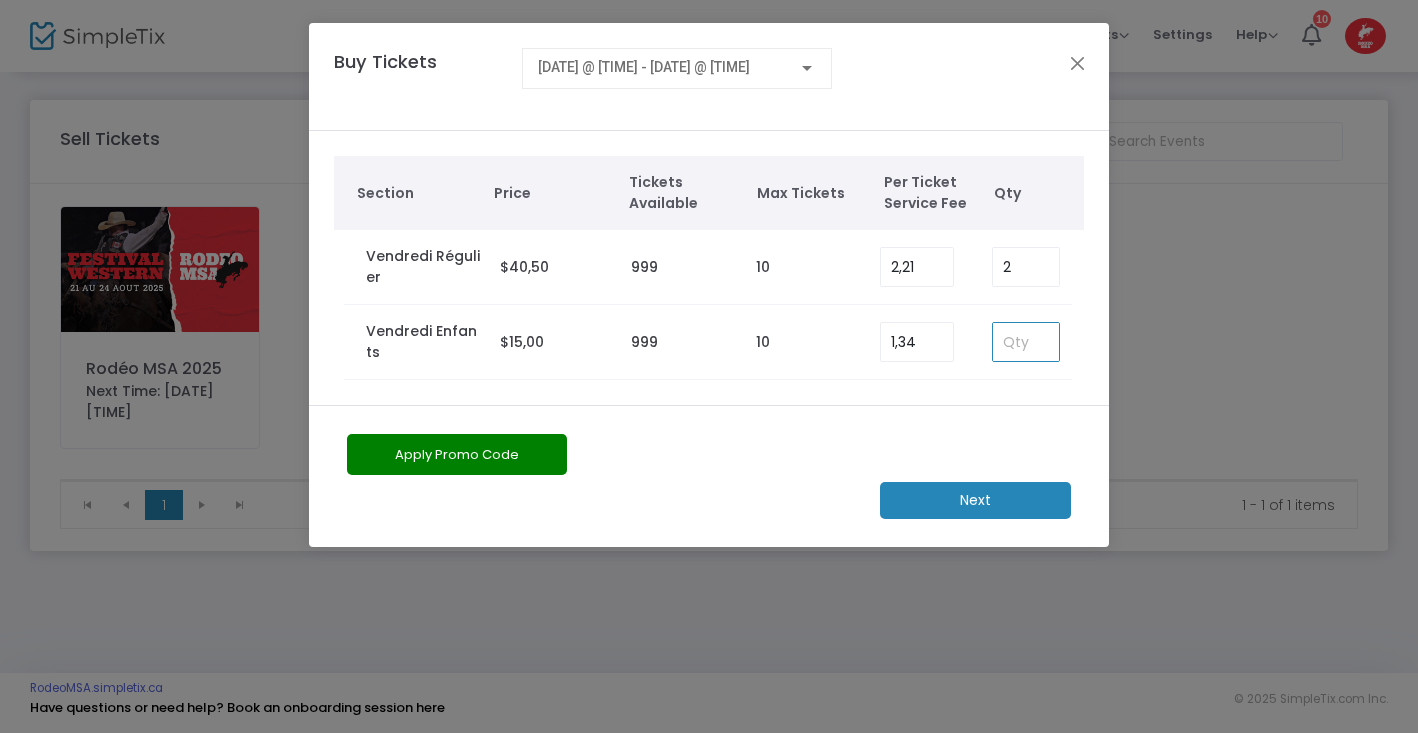 click at bounding box center [1026, 342] 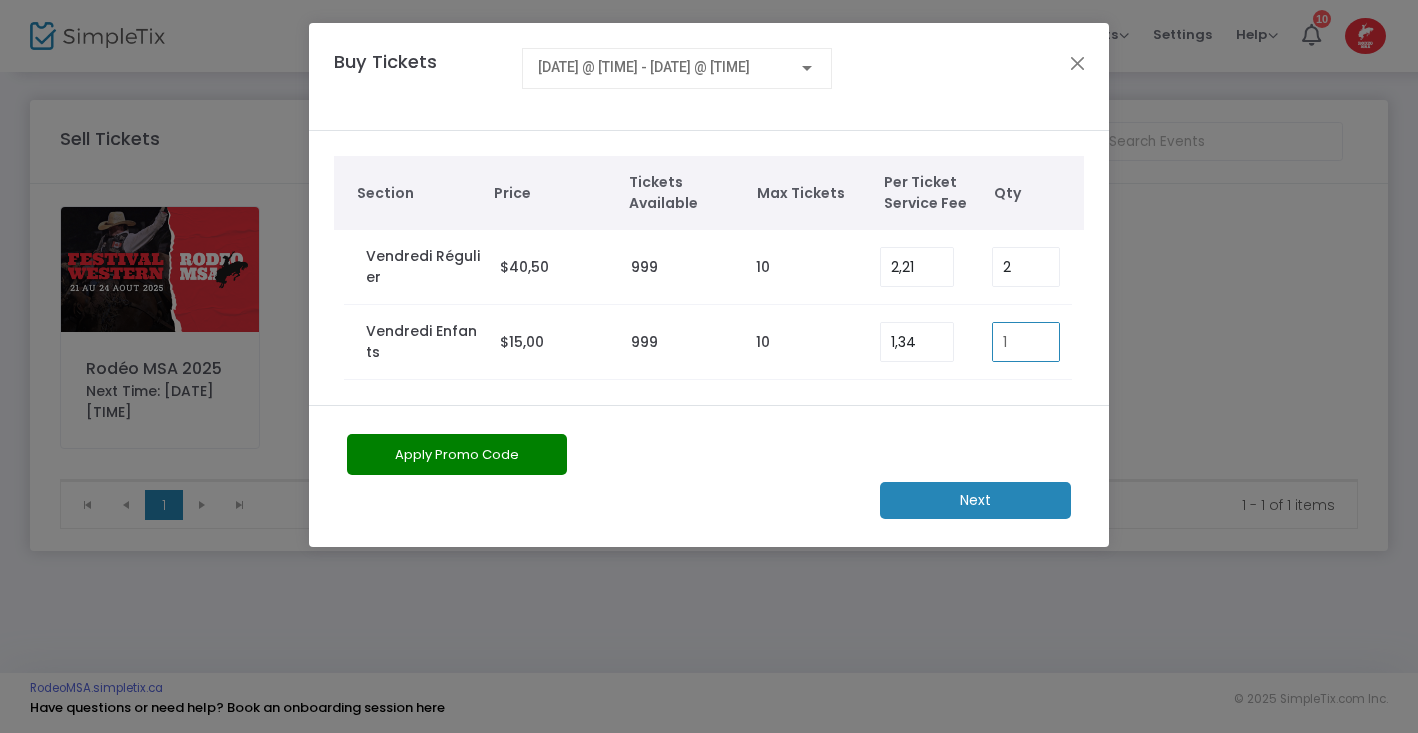 type on "1" 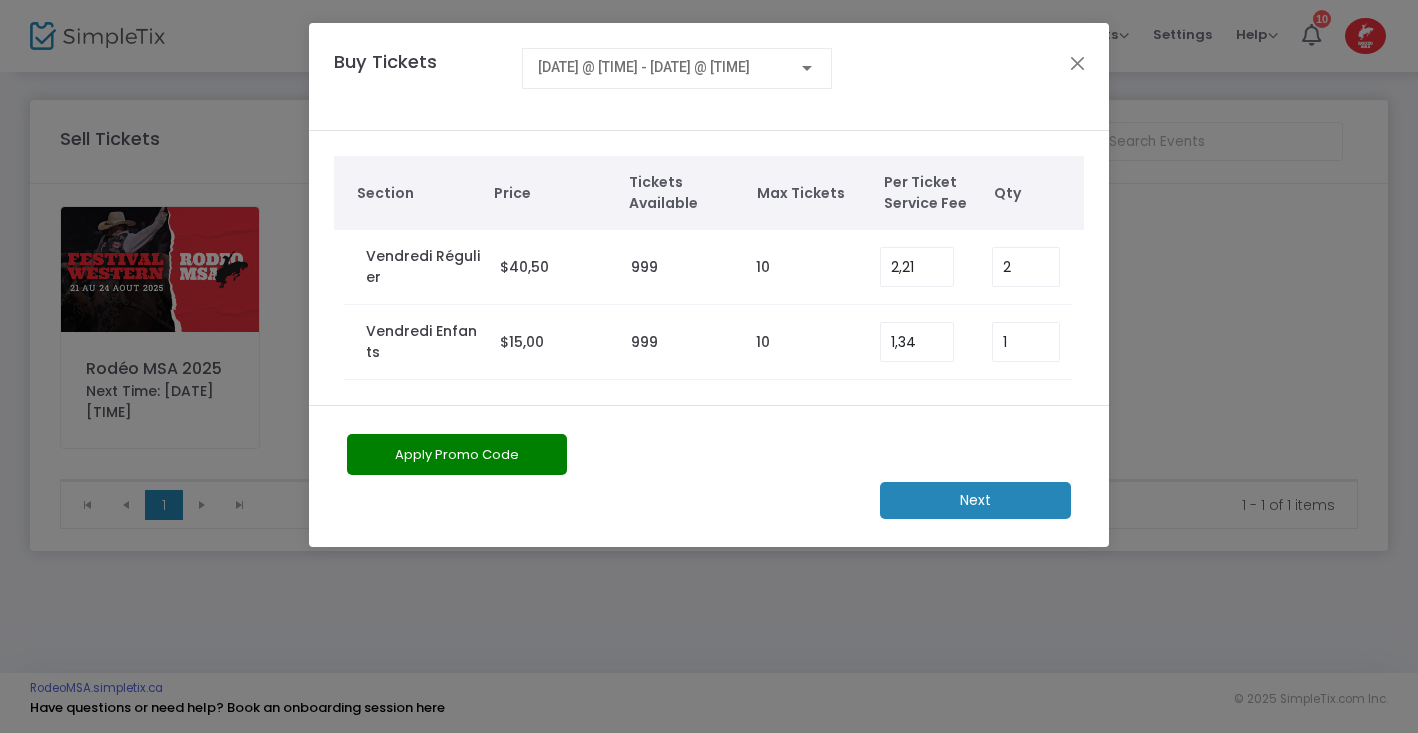 click on "Next" 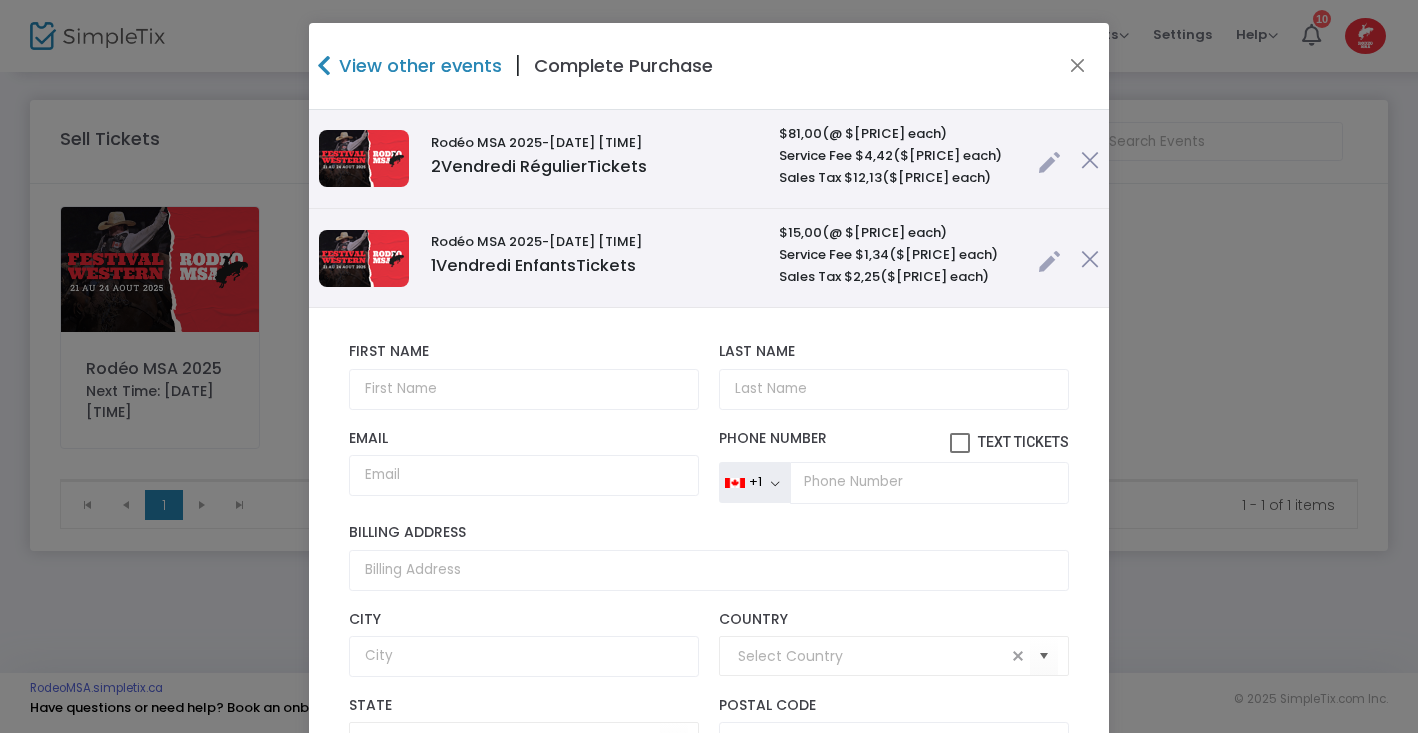 click on "View other events" 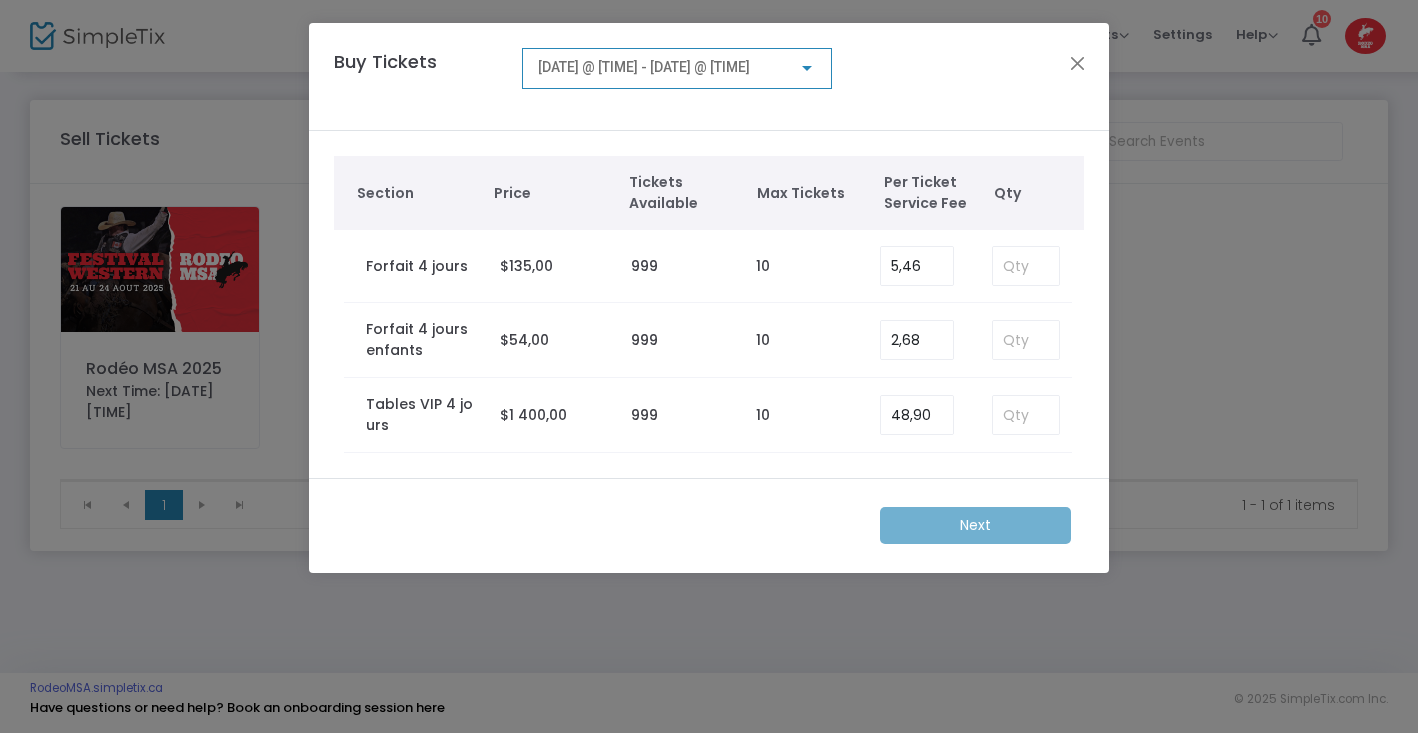 click at bounding box center (807, 68) 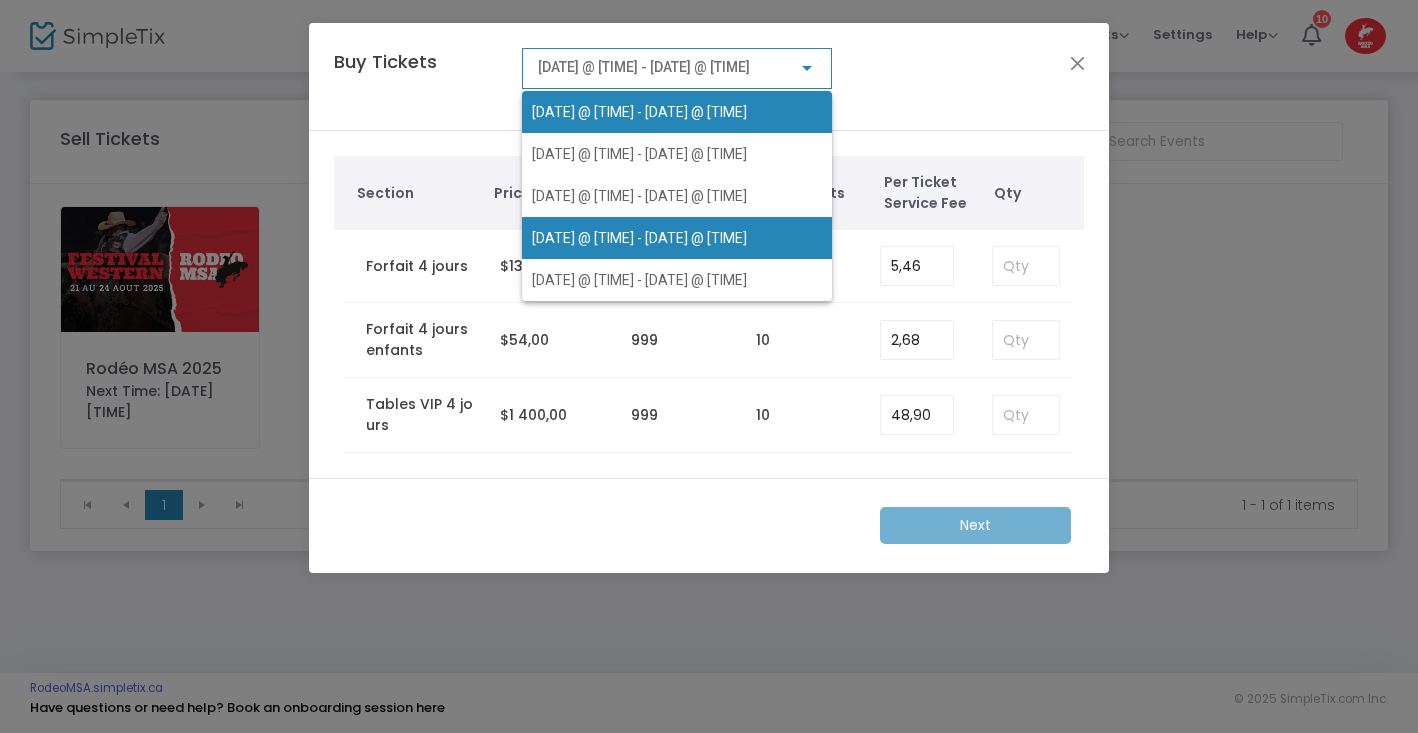 click on "2025-08-23 @ 09 h 00 - 2025-08-23 @ 23 h 00" at bounding box center (639, 238) 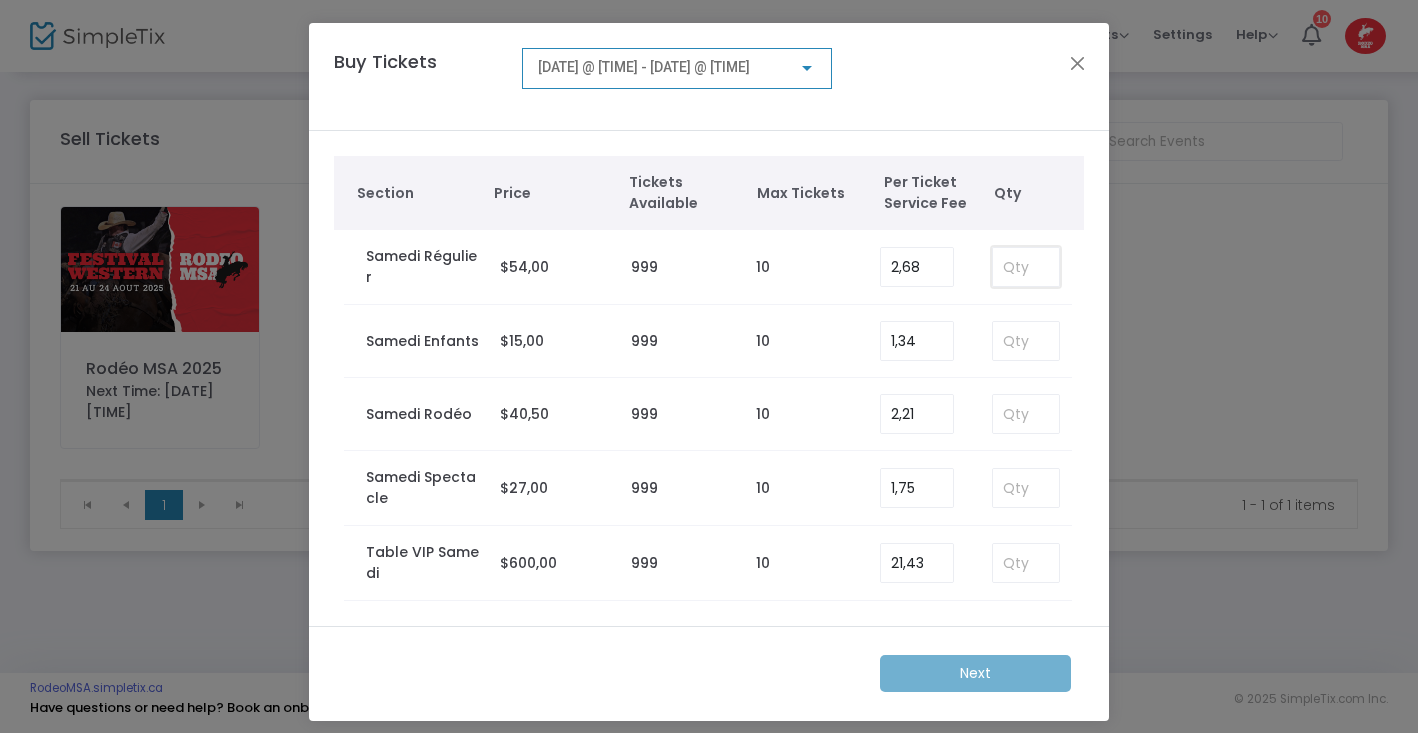 click at bounding box center (1026, 267) 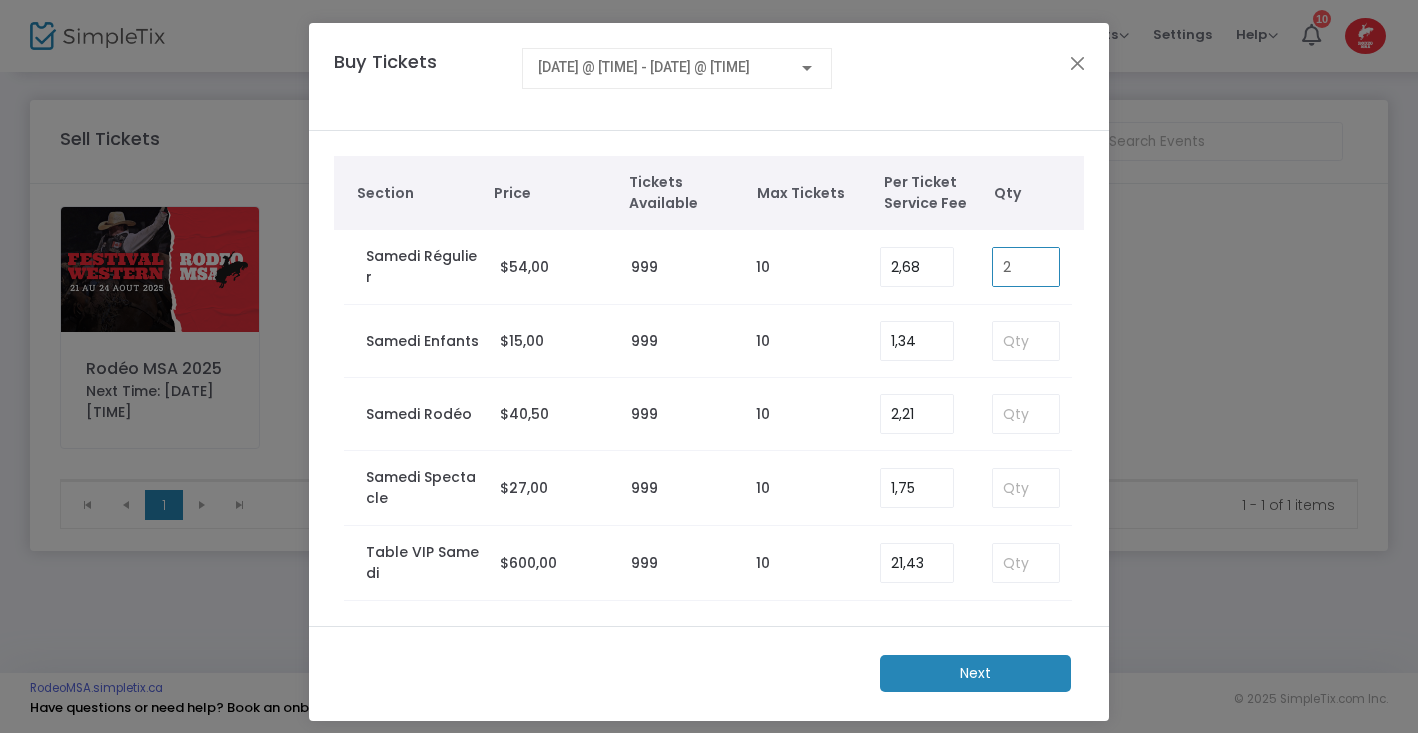 type on "2" 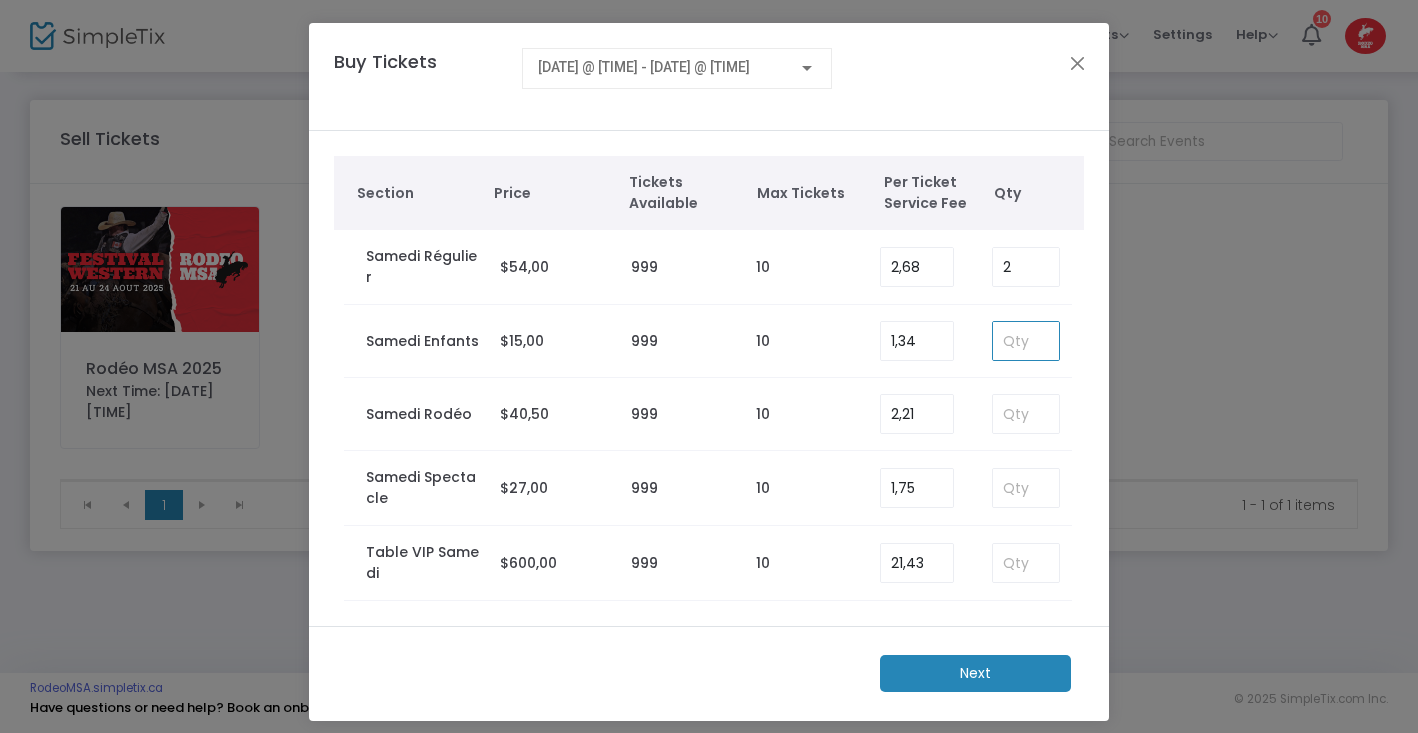 click at bounding box center (1026, 341) 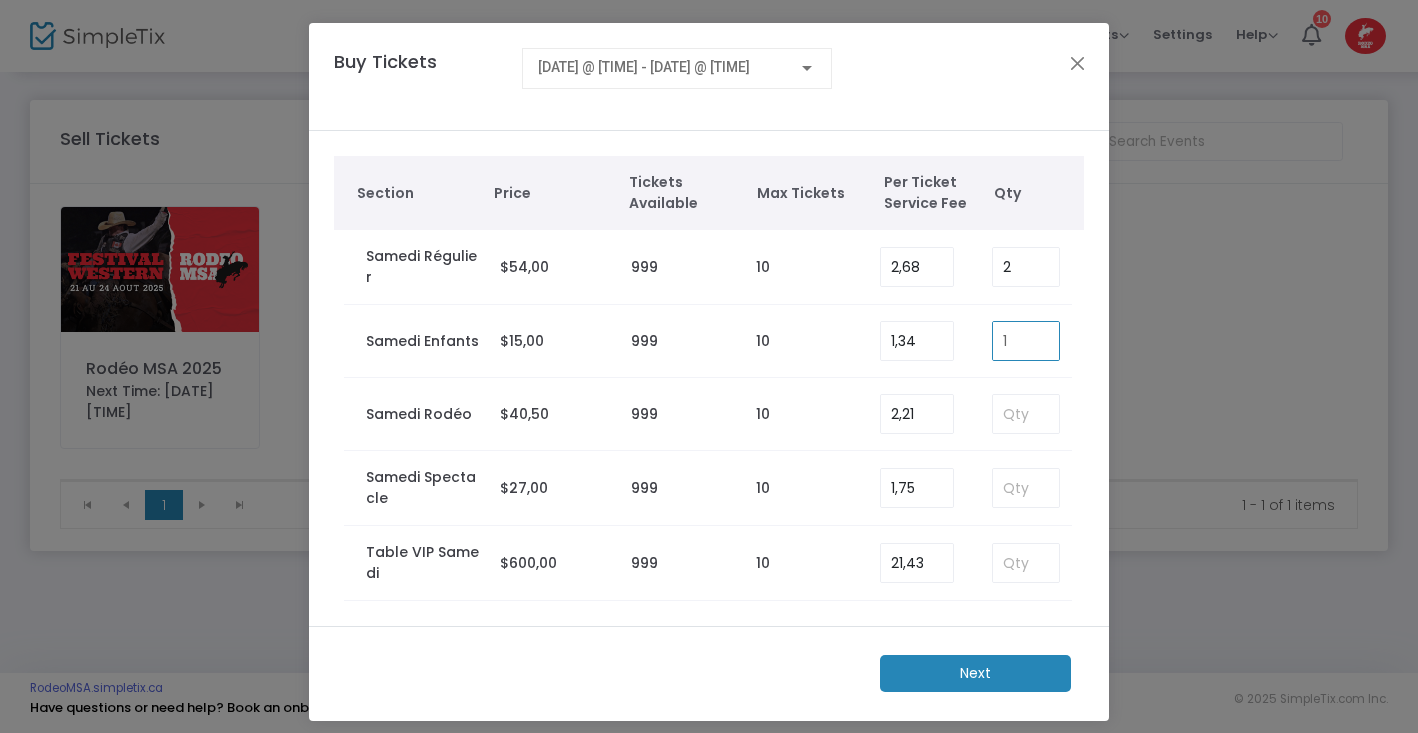 type on "1" 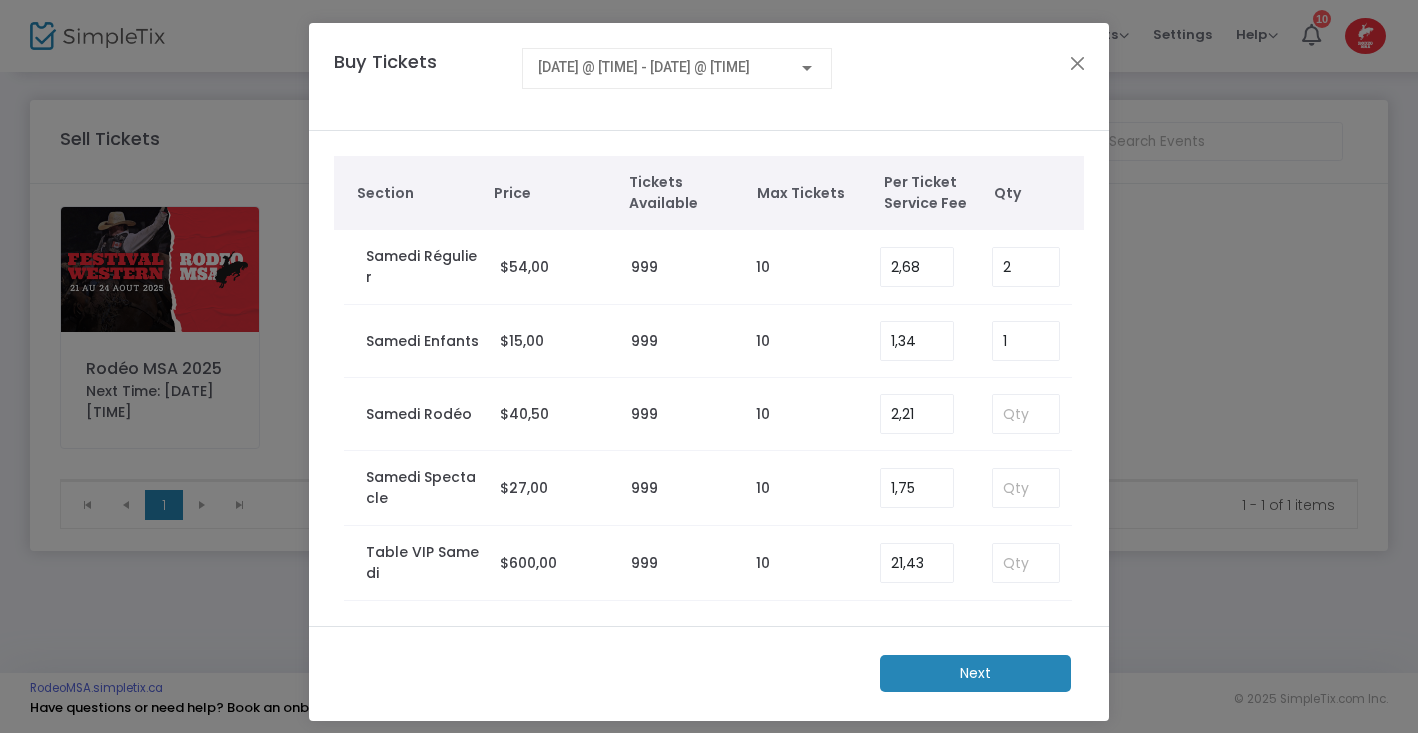 click on "Next" 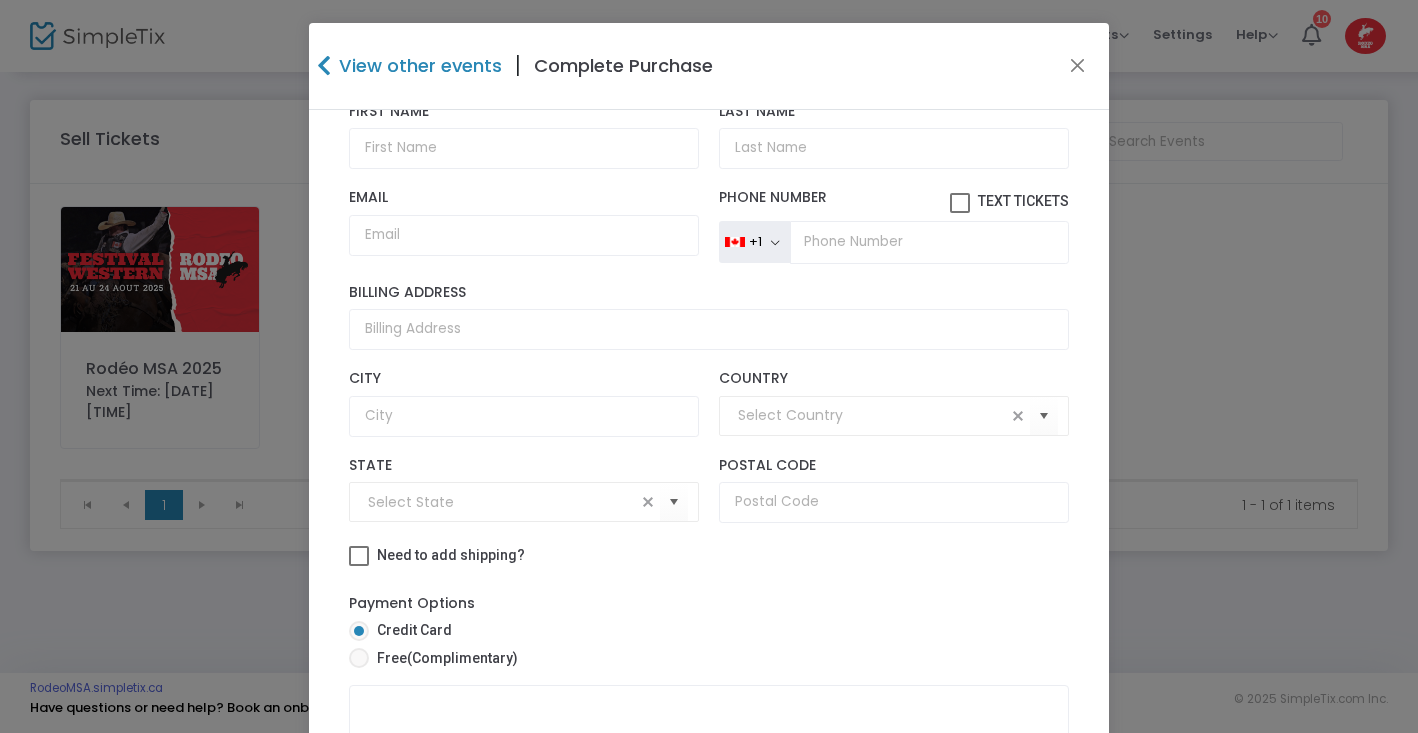 scroll, scrollTop: 452, scrollLeft: 0, axis: vertical 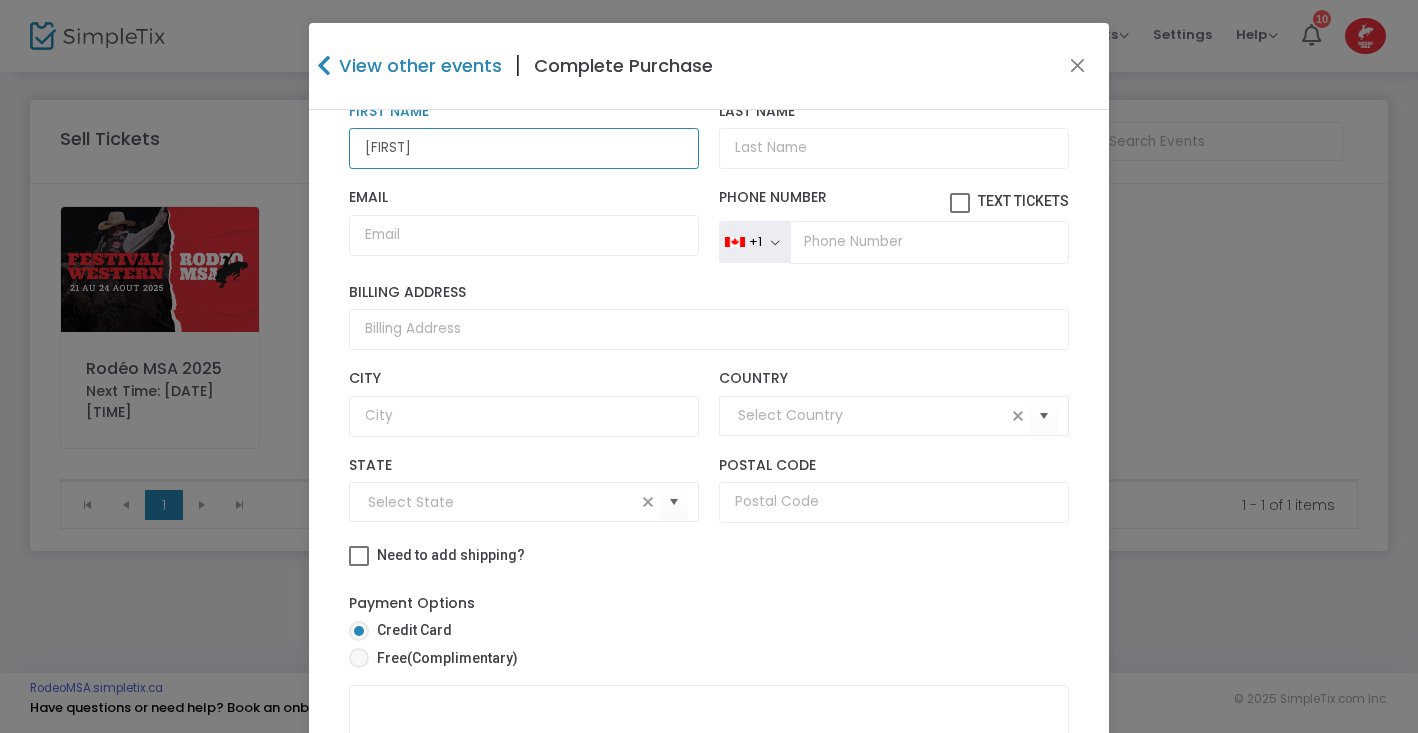 type on "[FIRST]" 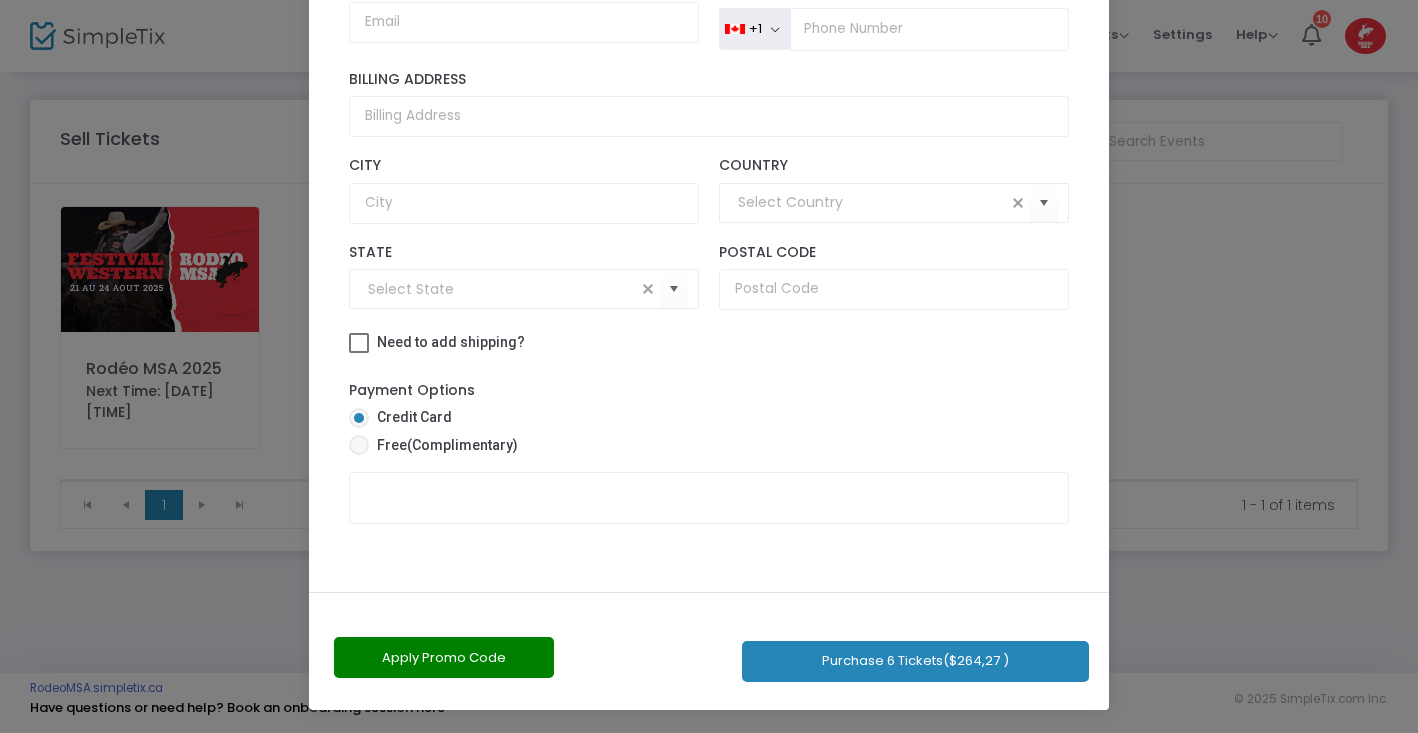 type on "[LAST]" 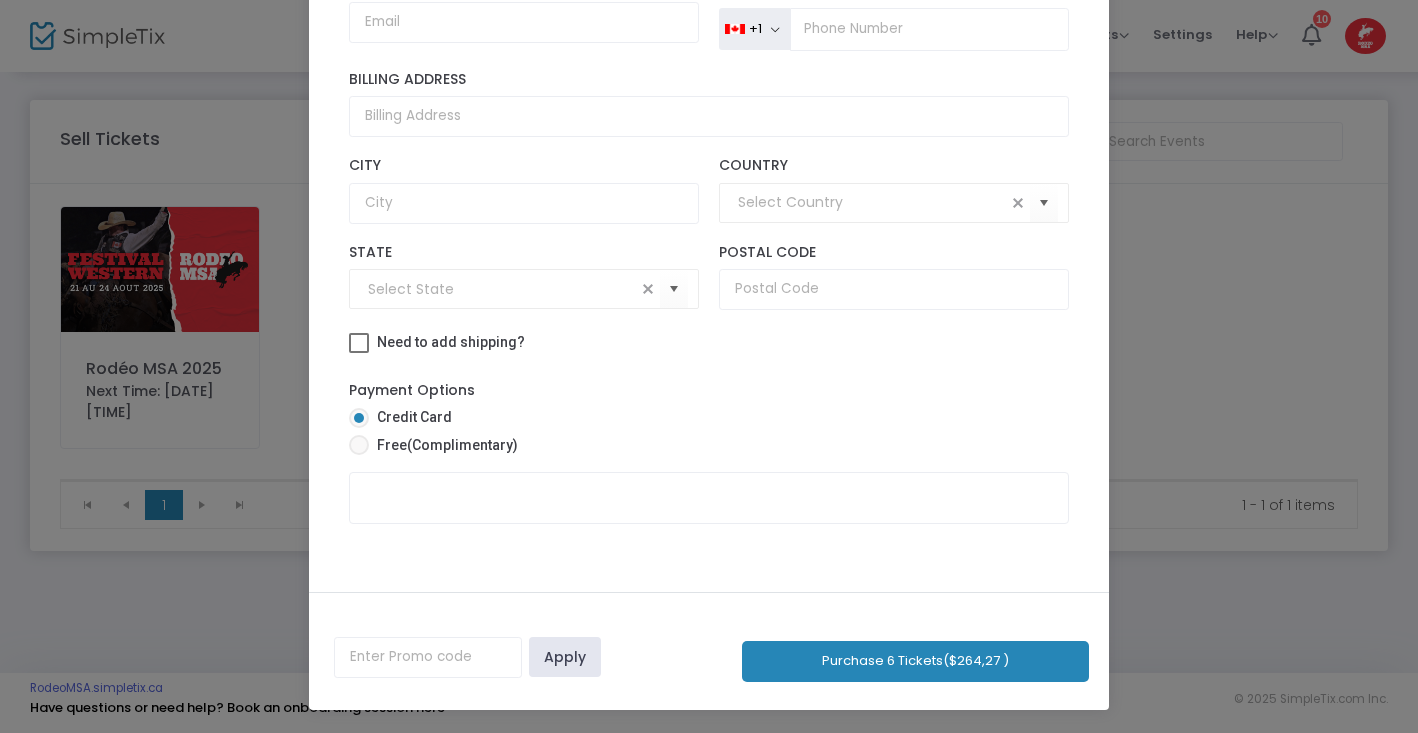 scroll, scrollTop: 212, scrollLeft: 0, axis: vertical 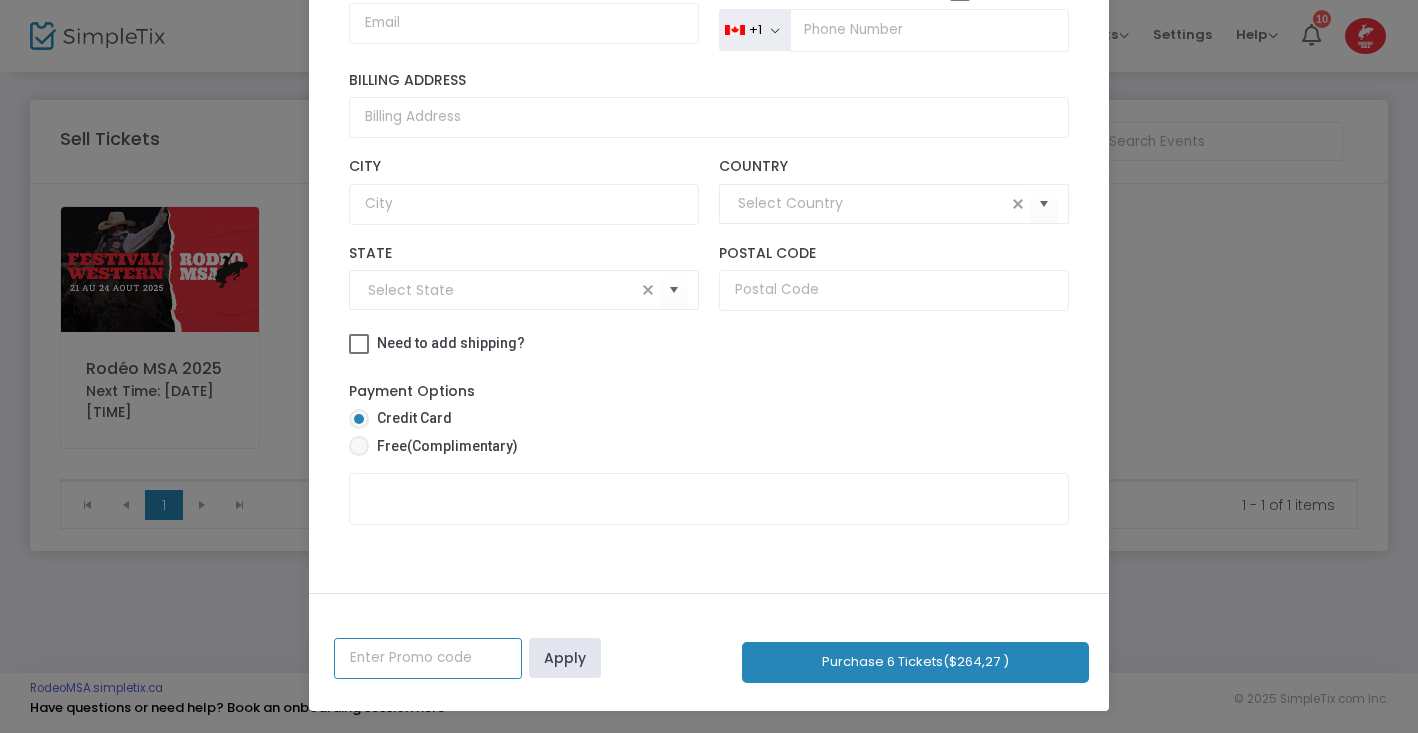 click 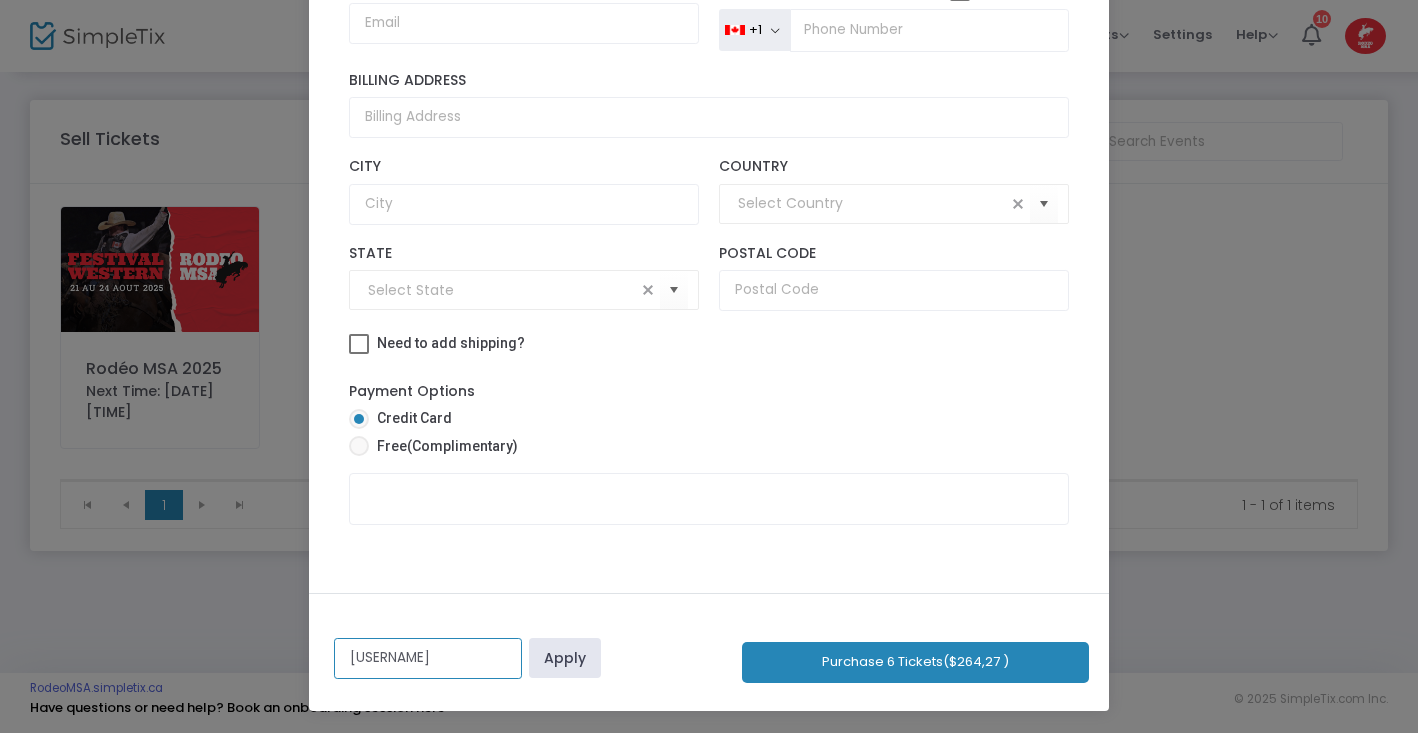 type on "sophie2025" 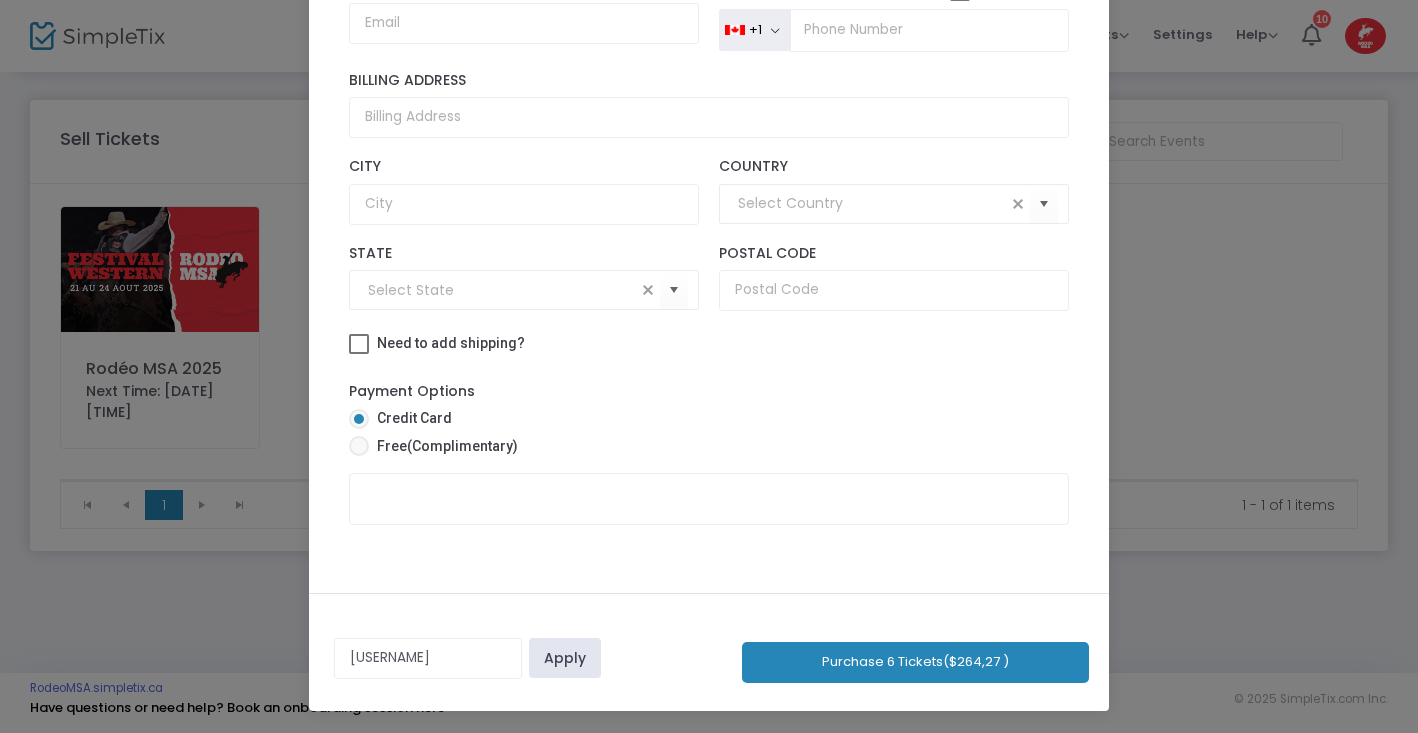 click on "Apply" 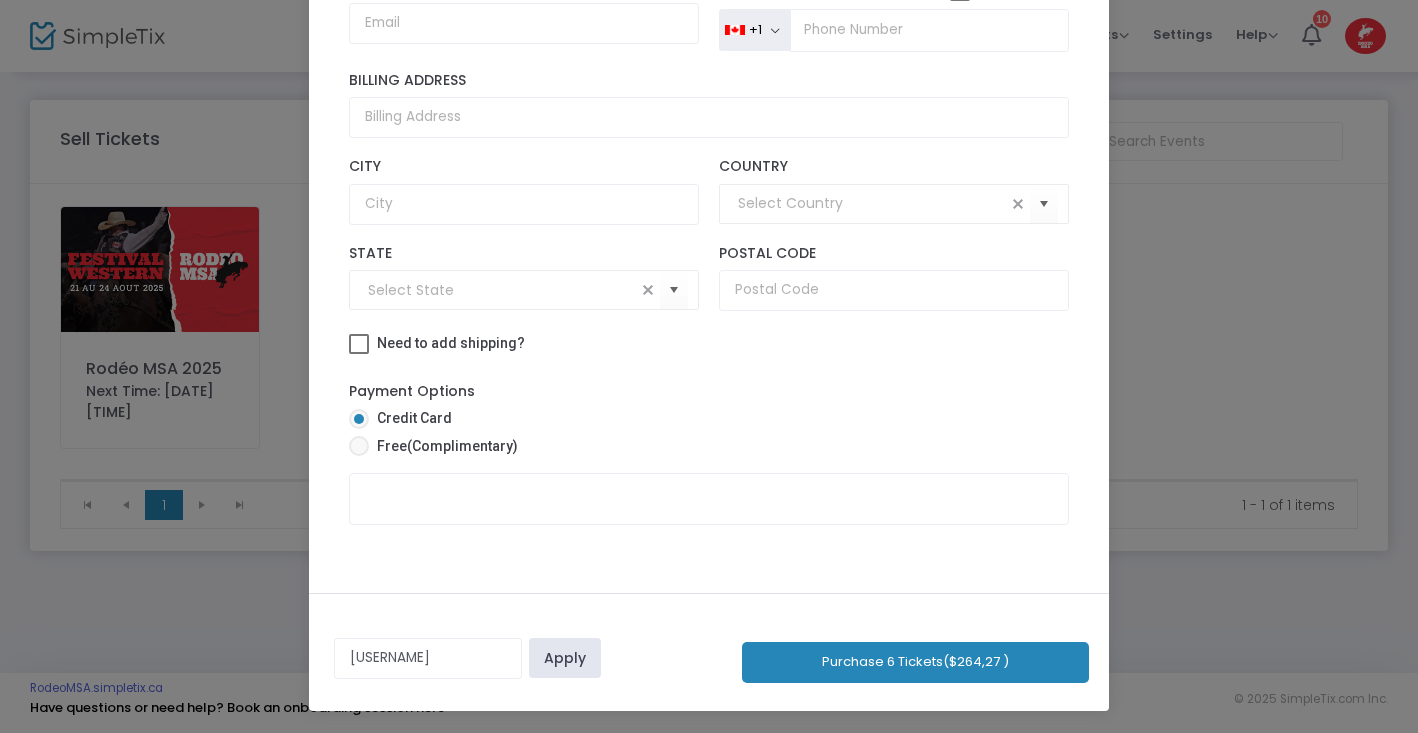 click on "Apply" 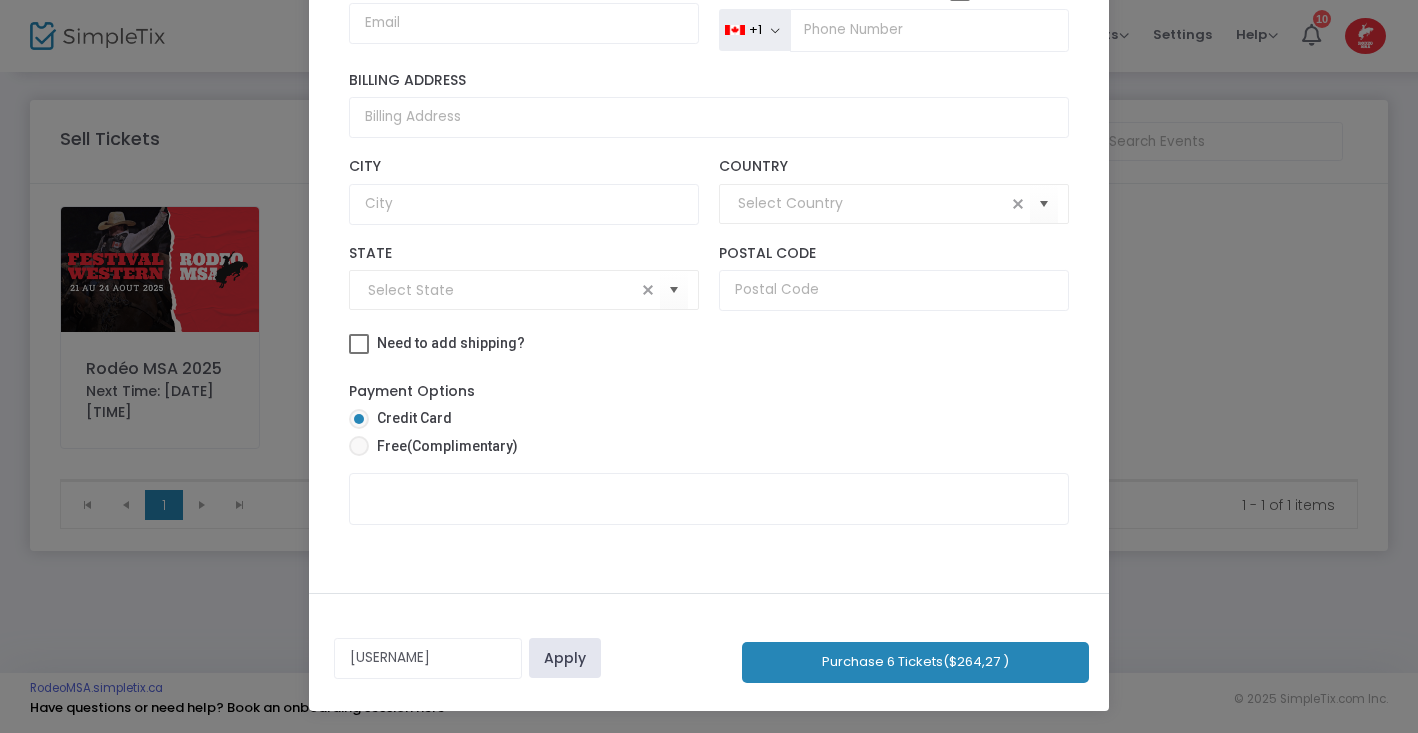 scroll, scrollTop: 452, scrollLeft: 0, axis: vertical 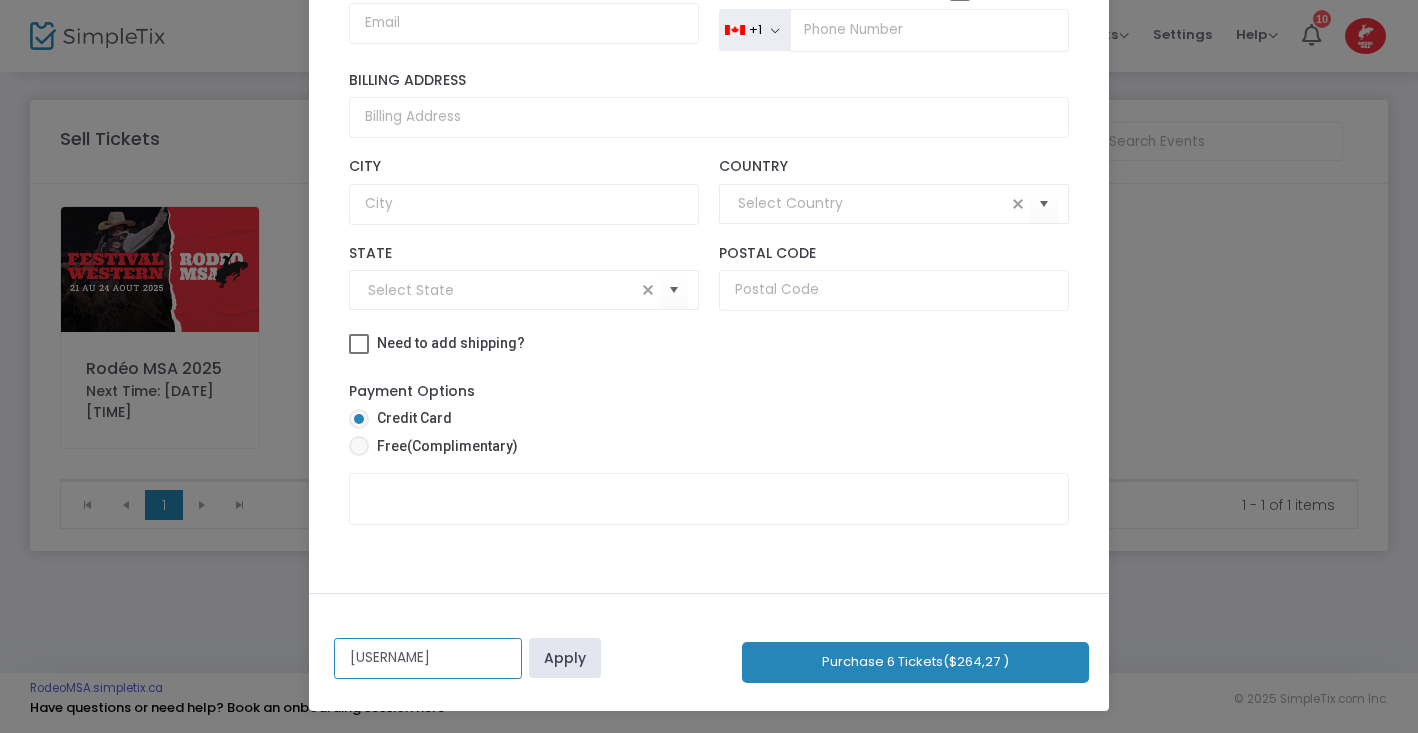 click on "sophie2025" 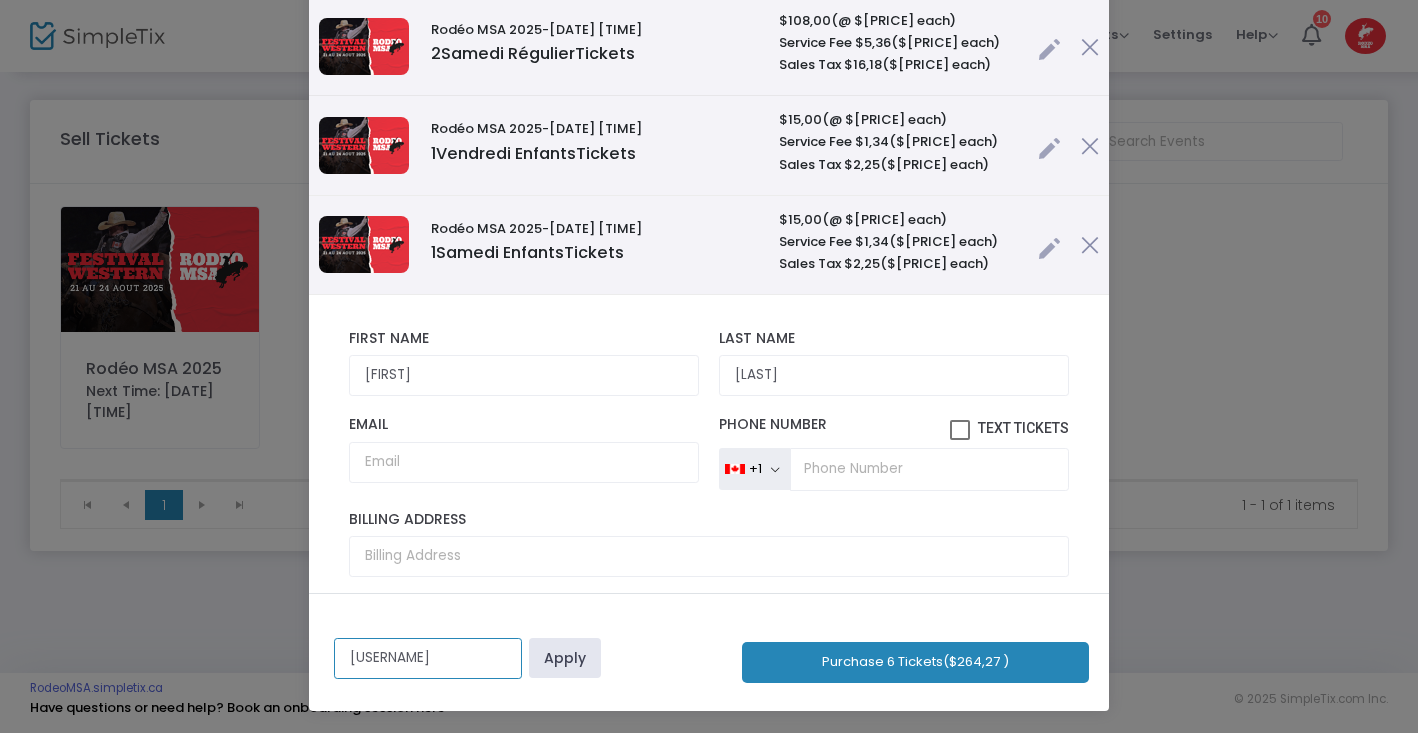 scroll, scrollTop: 0, scrollLeft: 0, axis: both 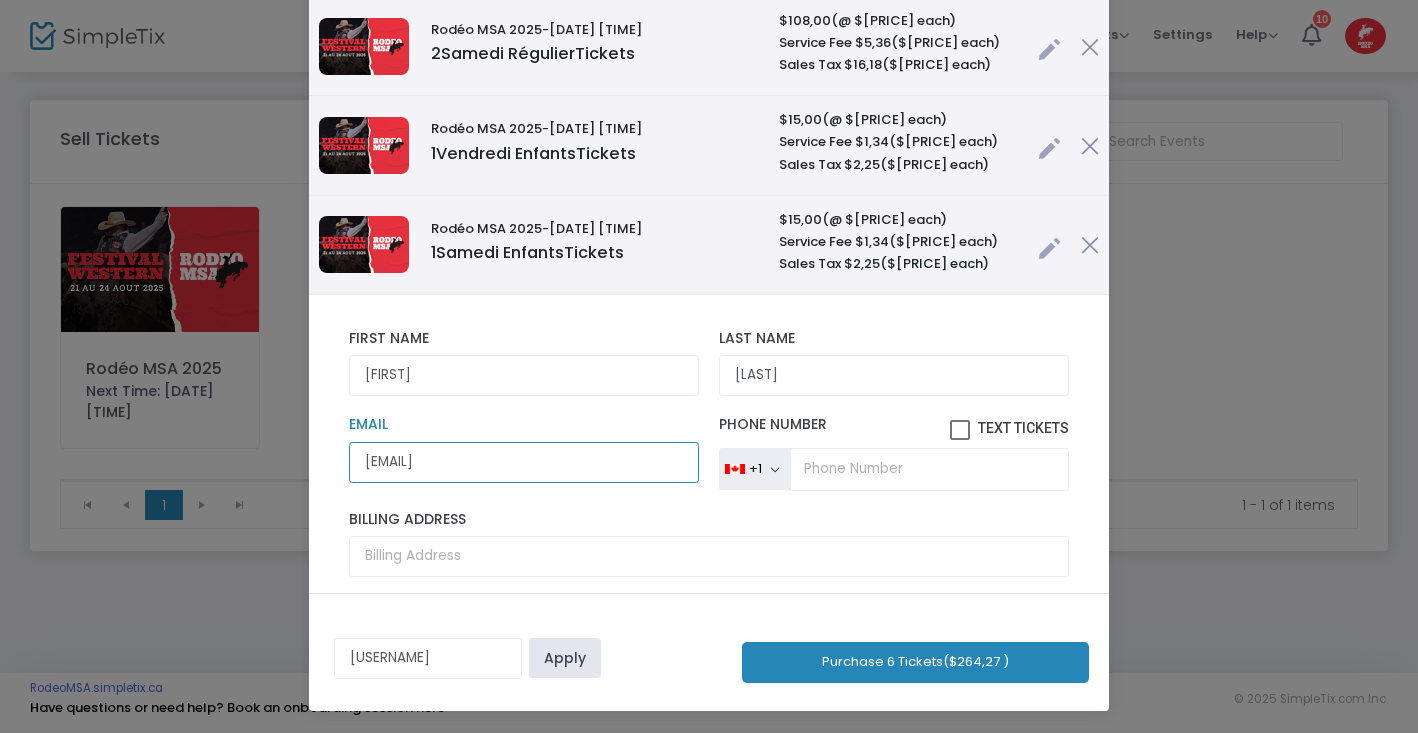 type on "miabdelnour@gmail.com" 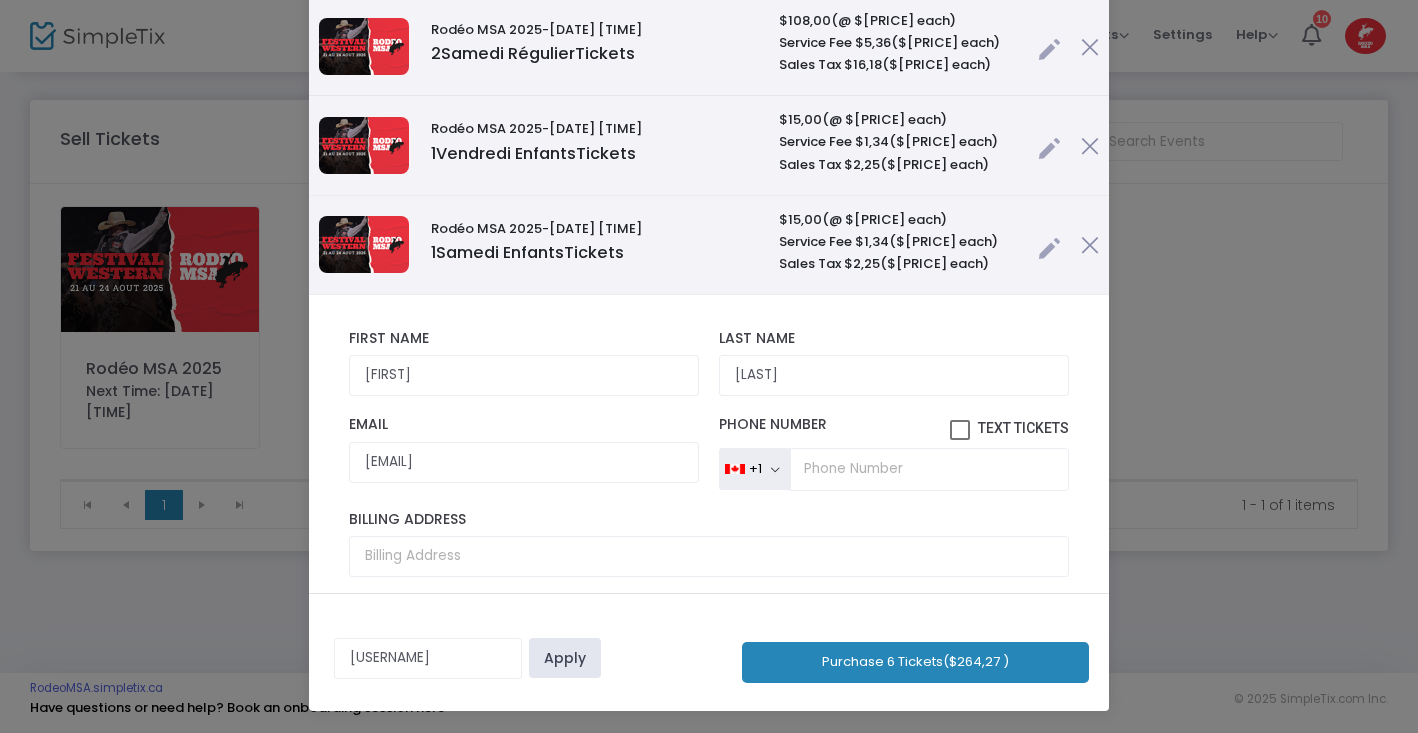 click on "Apply" 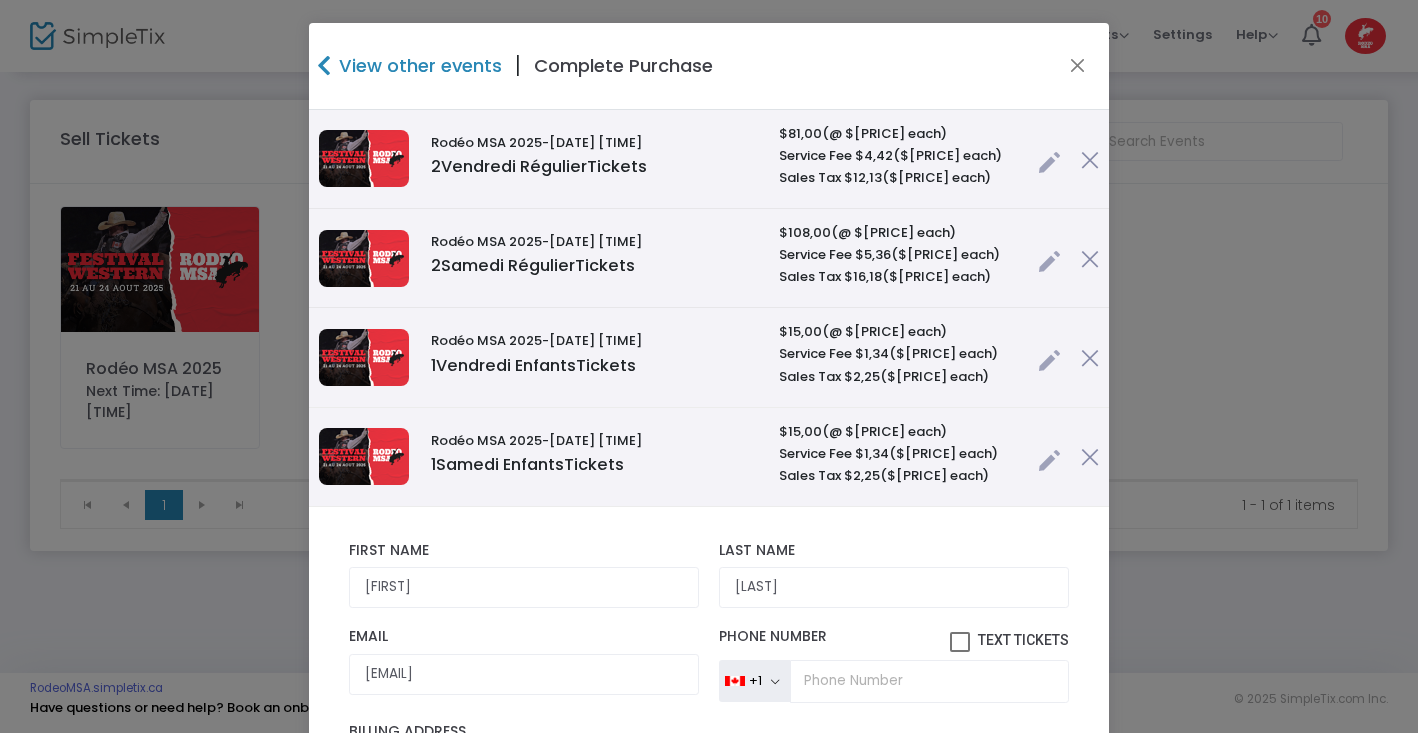 scroll, scrollTop: -21, scrollLeft: 0, axis: vertical 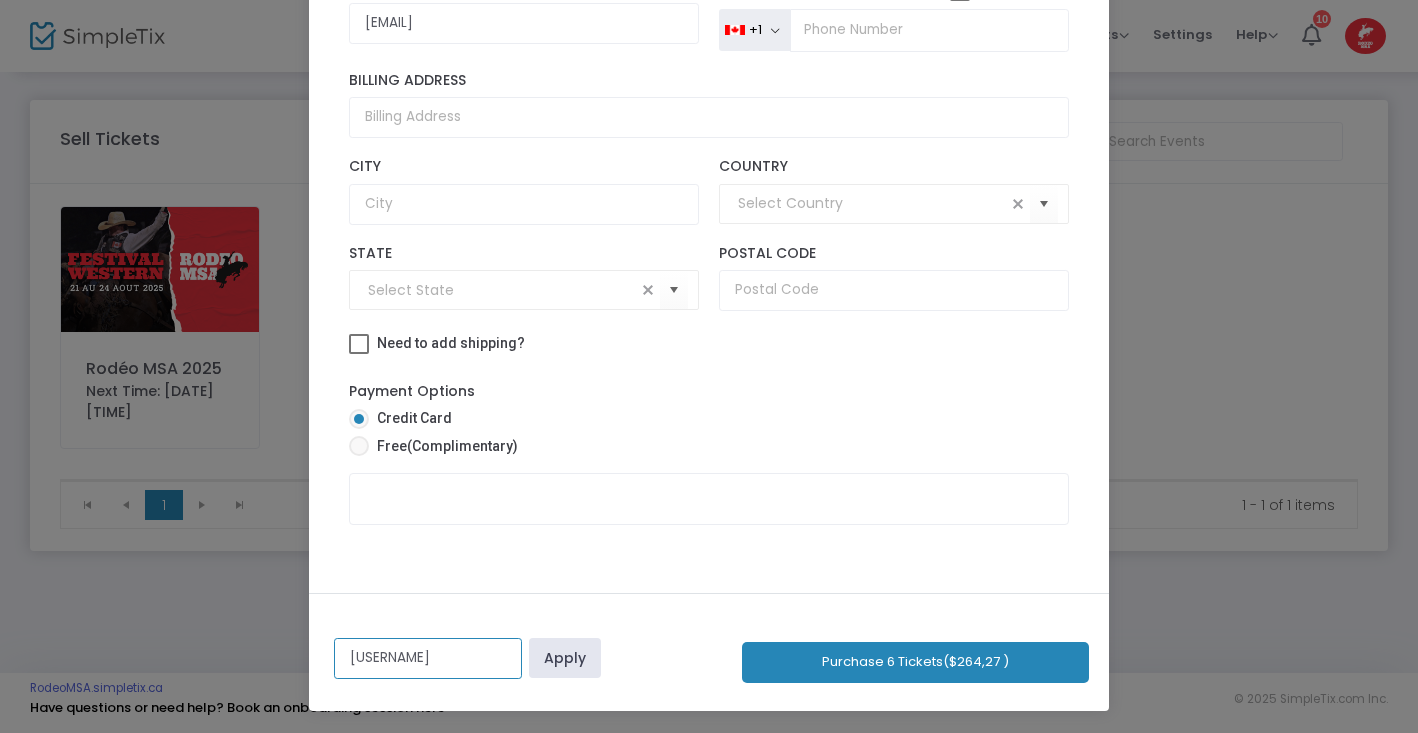 click on "sophie2025" 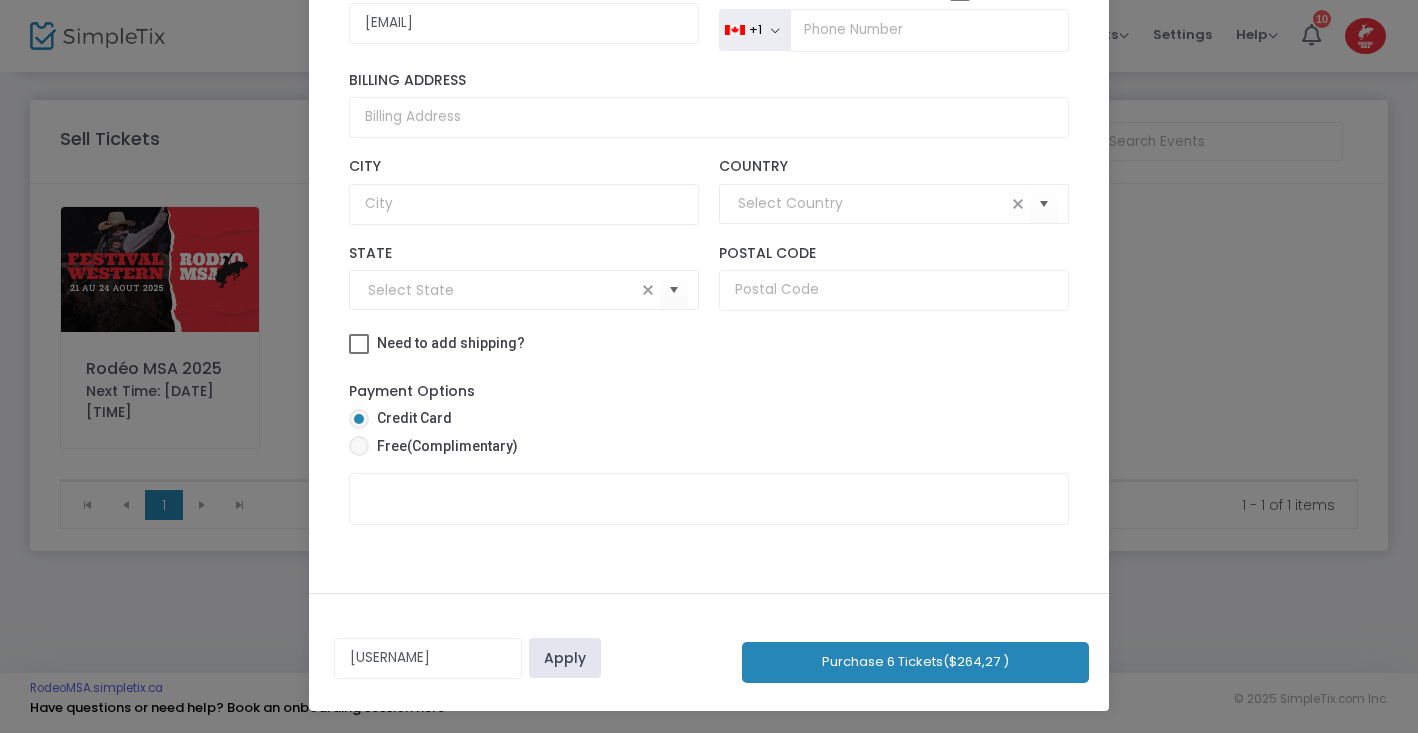 click on "Apply" 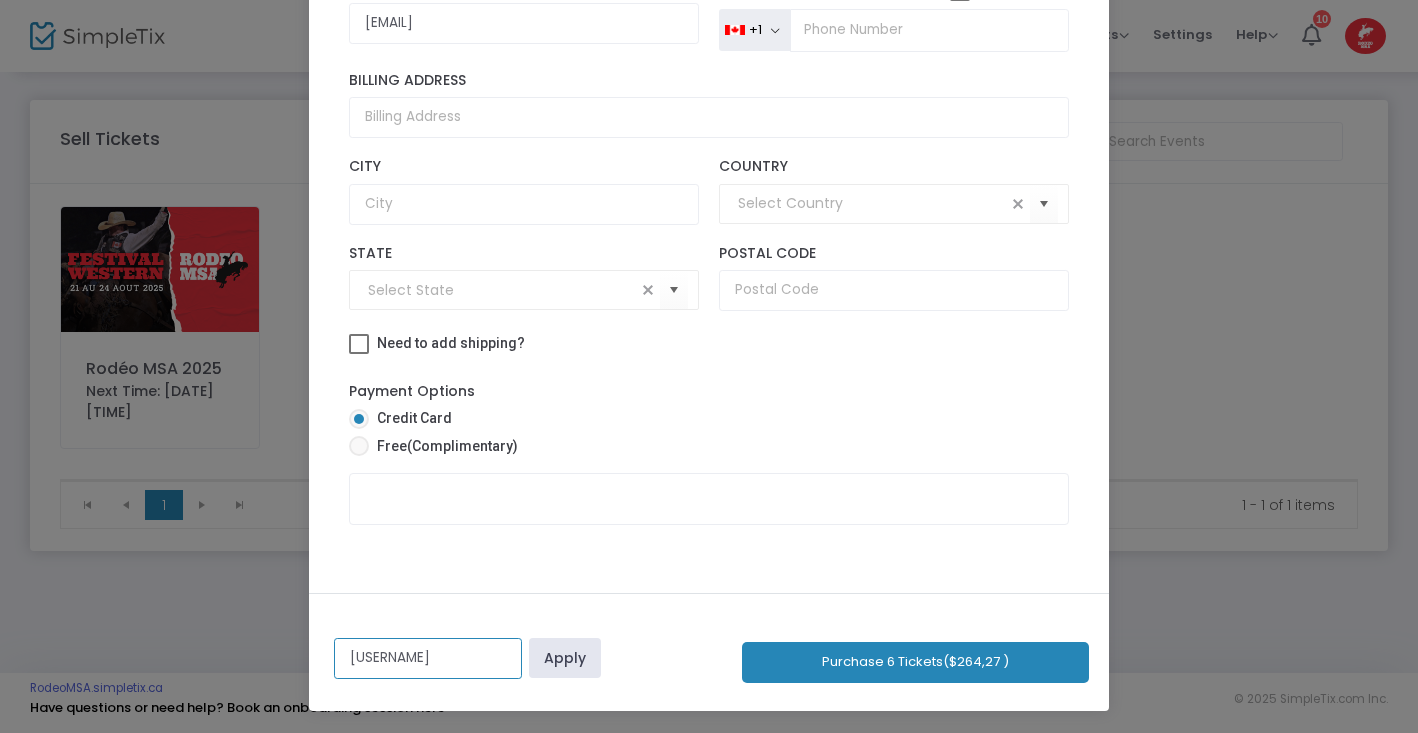 click on "sophie2025" 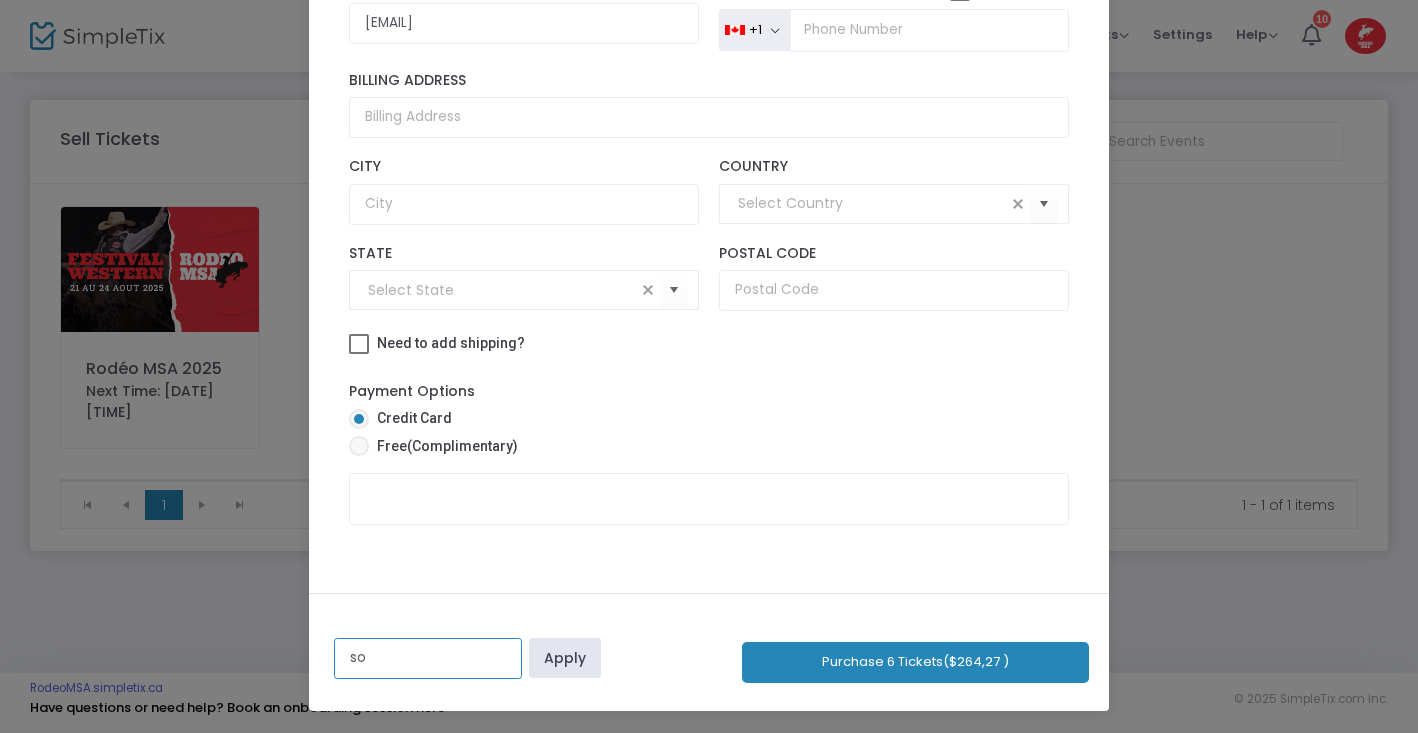 type on "s" 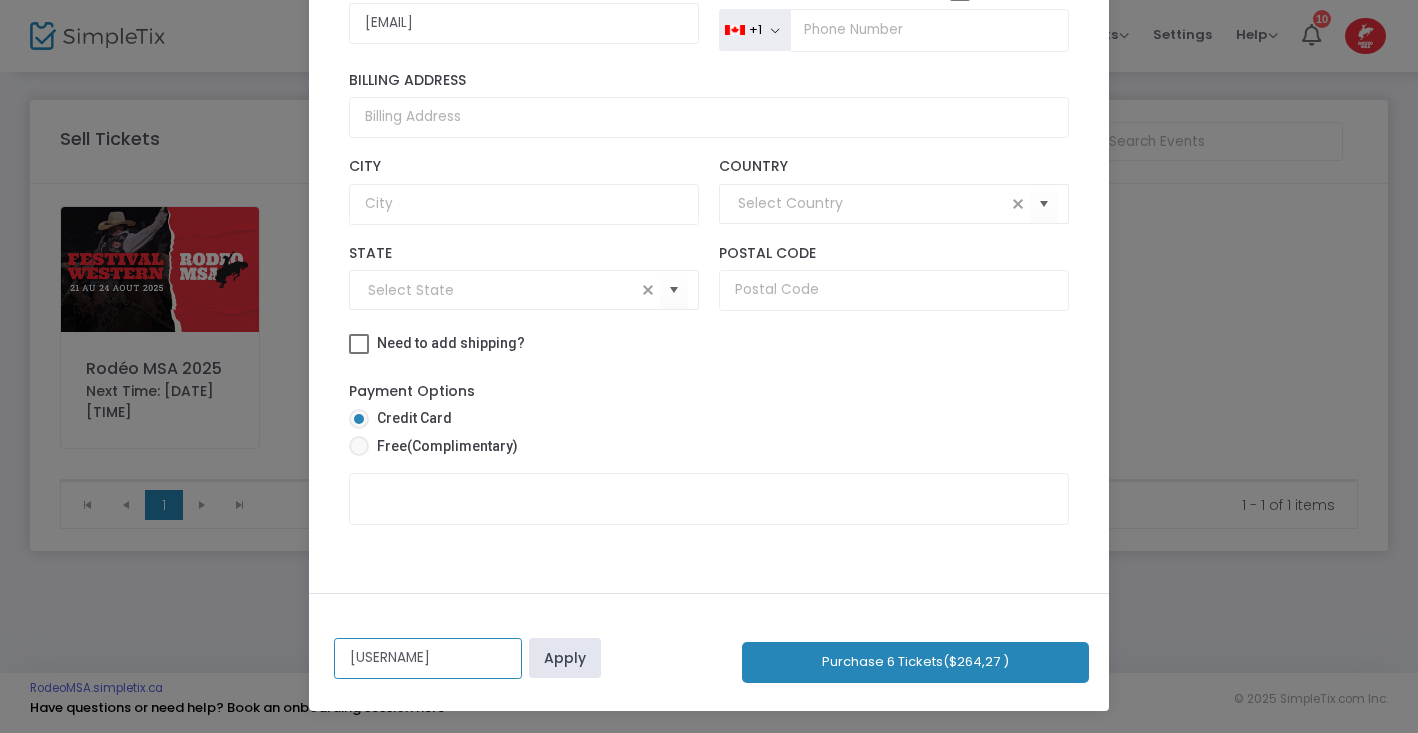 type on "sophie2025" 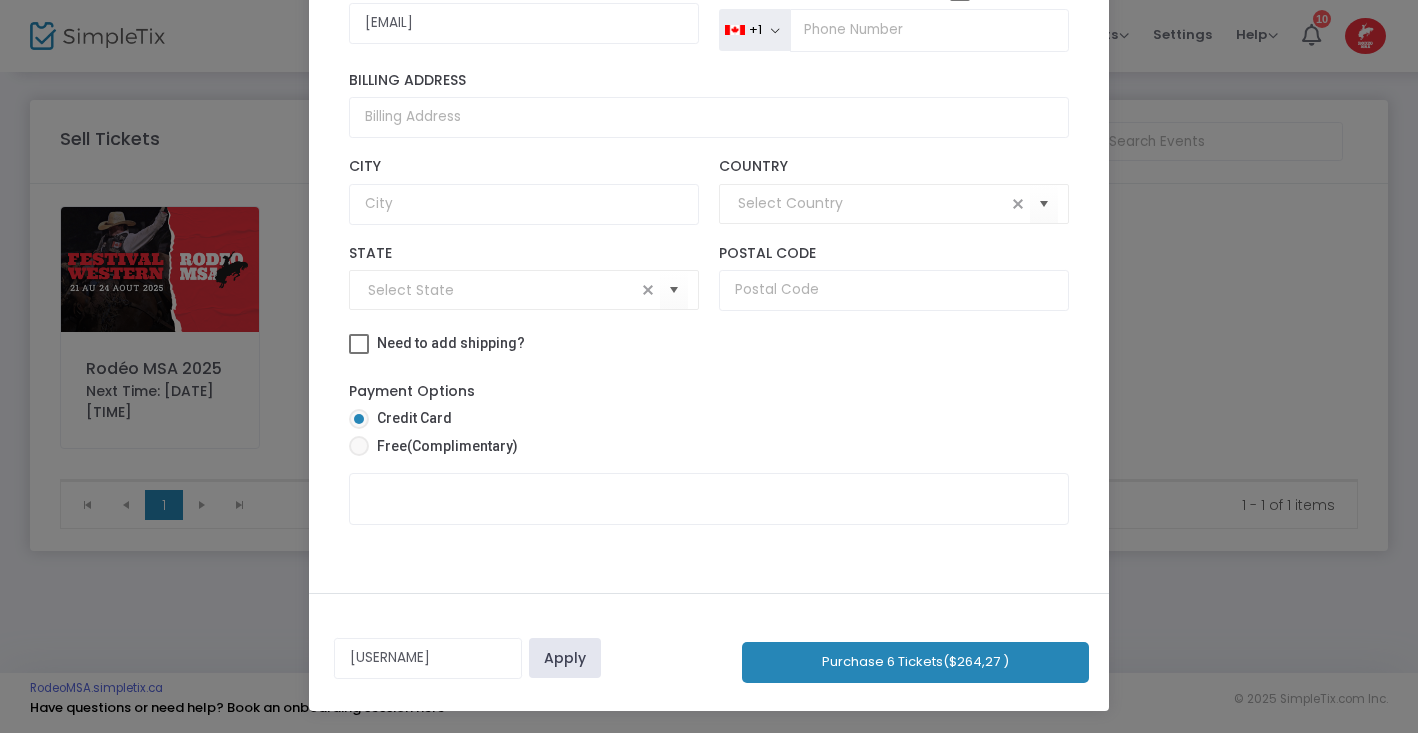 click on "Apply" 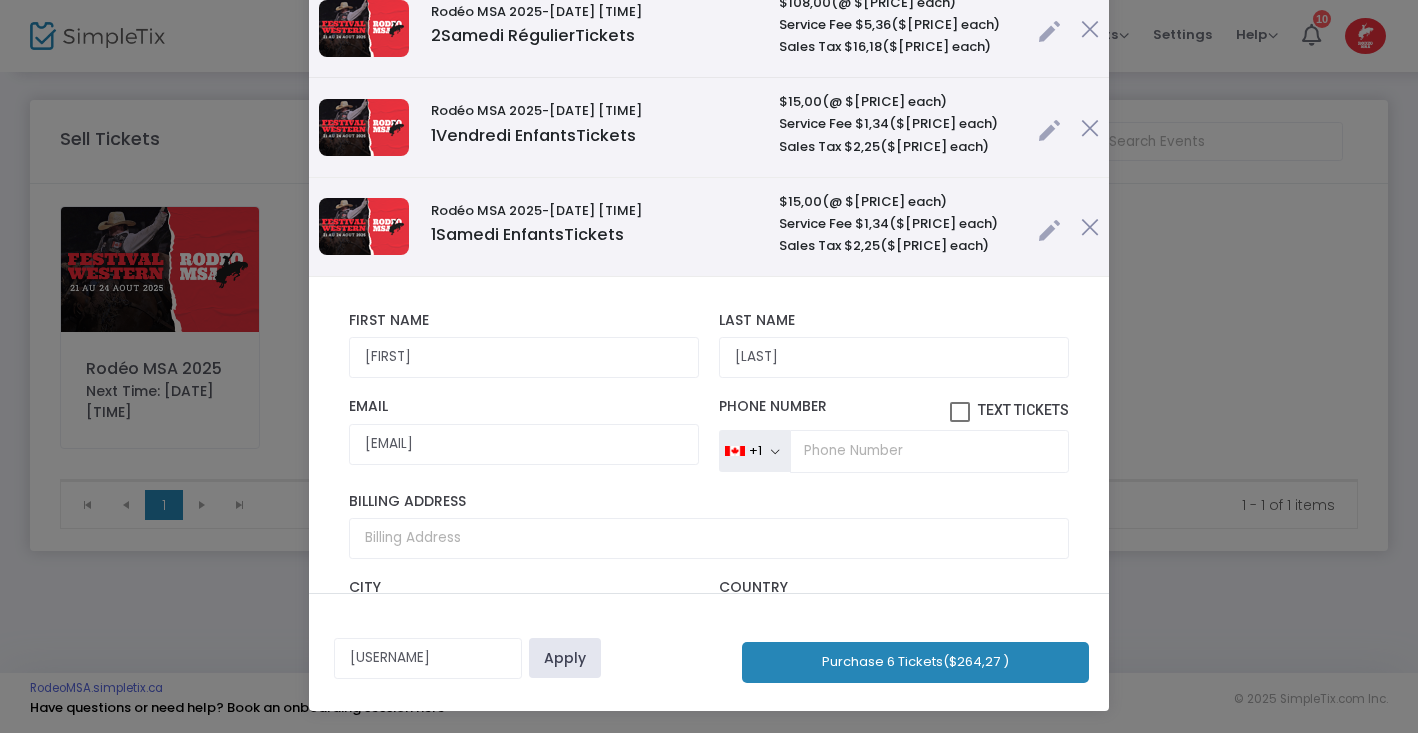 scroll, scrollTop: 0, scrollLeft: 0, axis: both 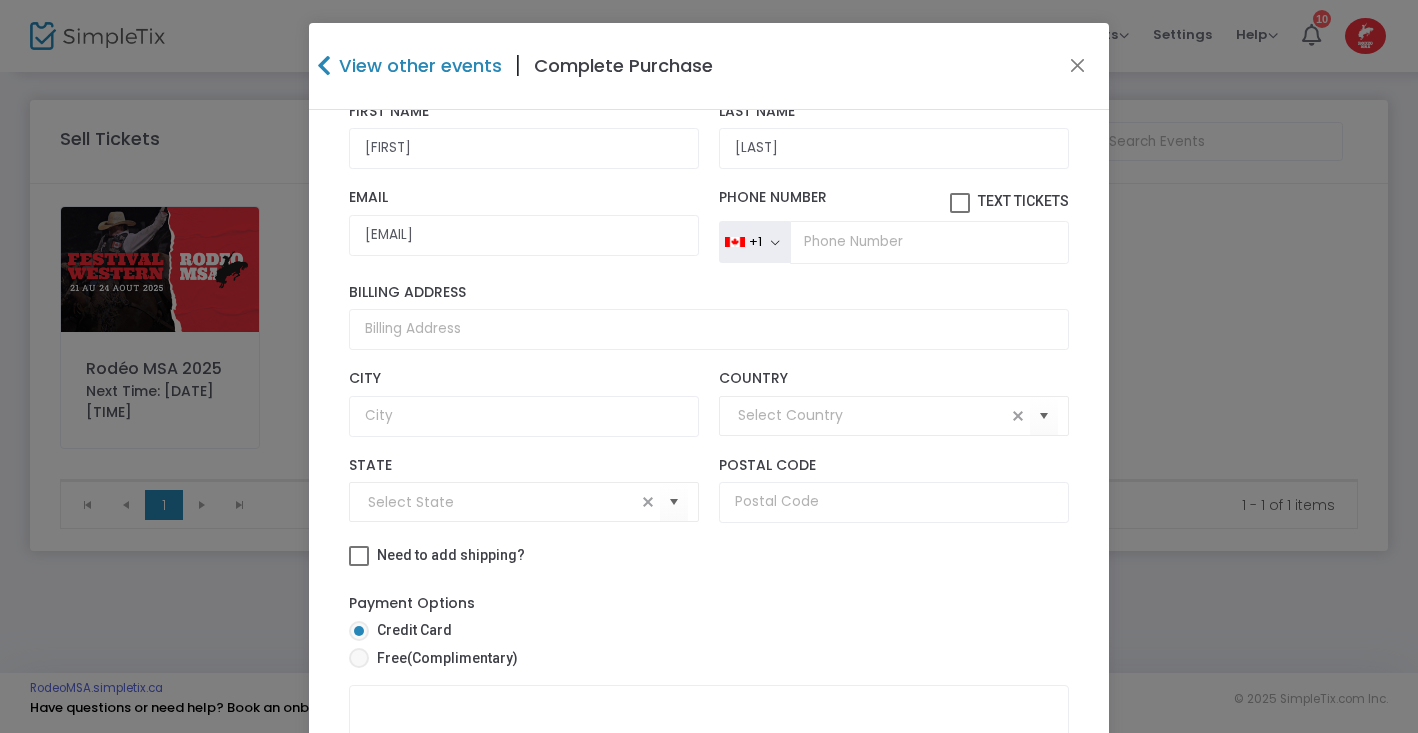 click at bounding box center [359, 658] 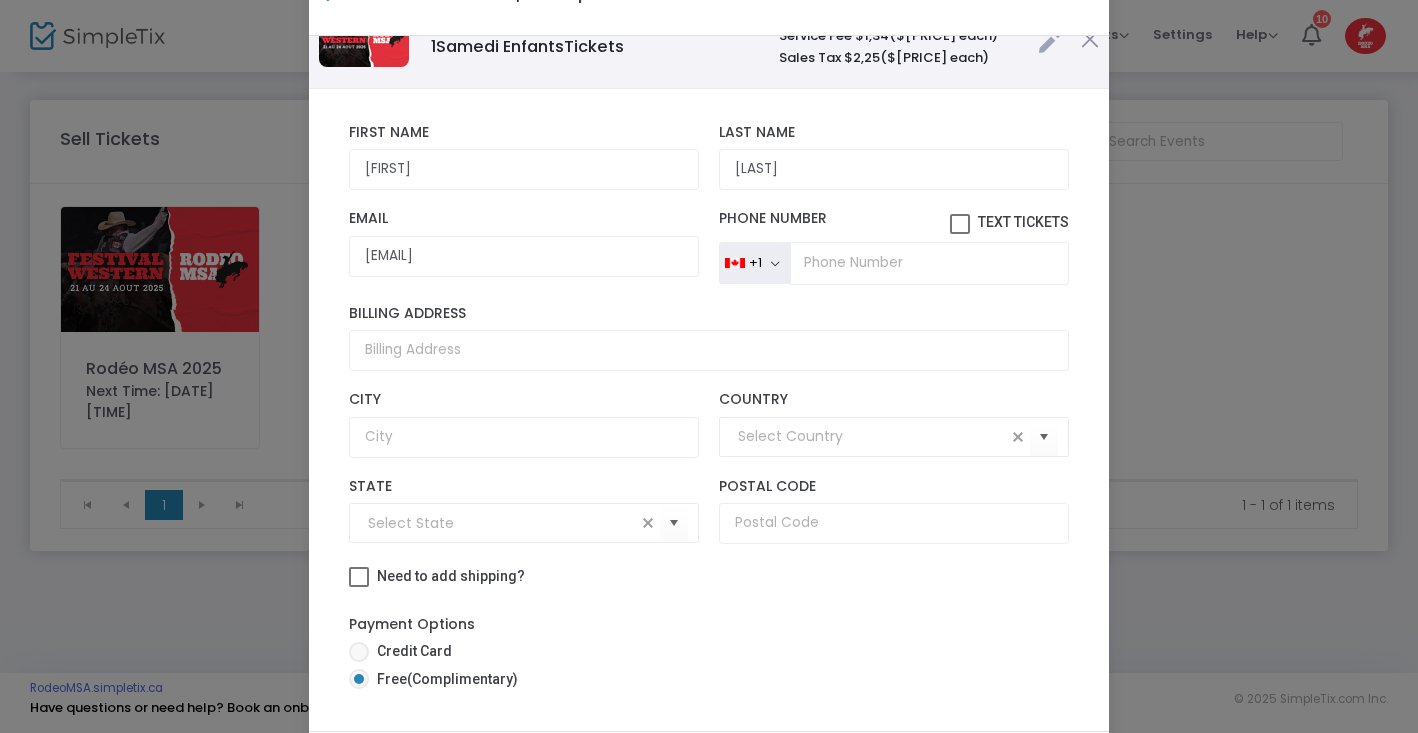scroll, scrollTop: 75, scrollLeft: 0, axis: vertical 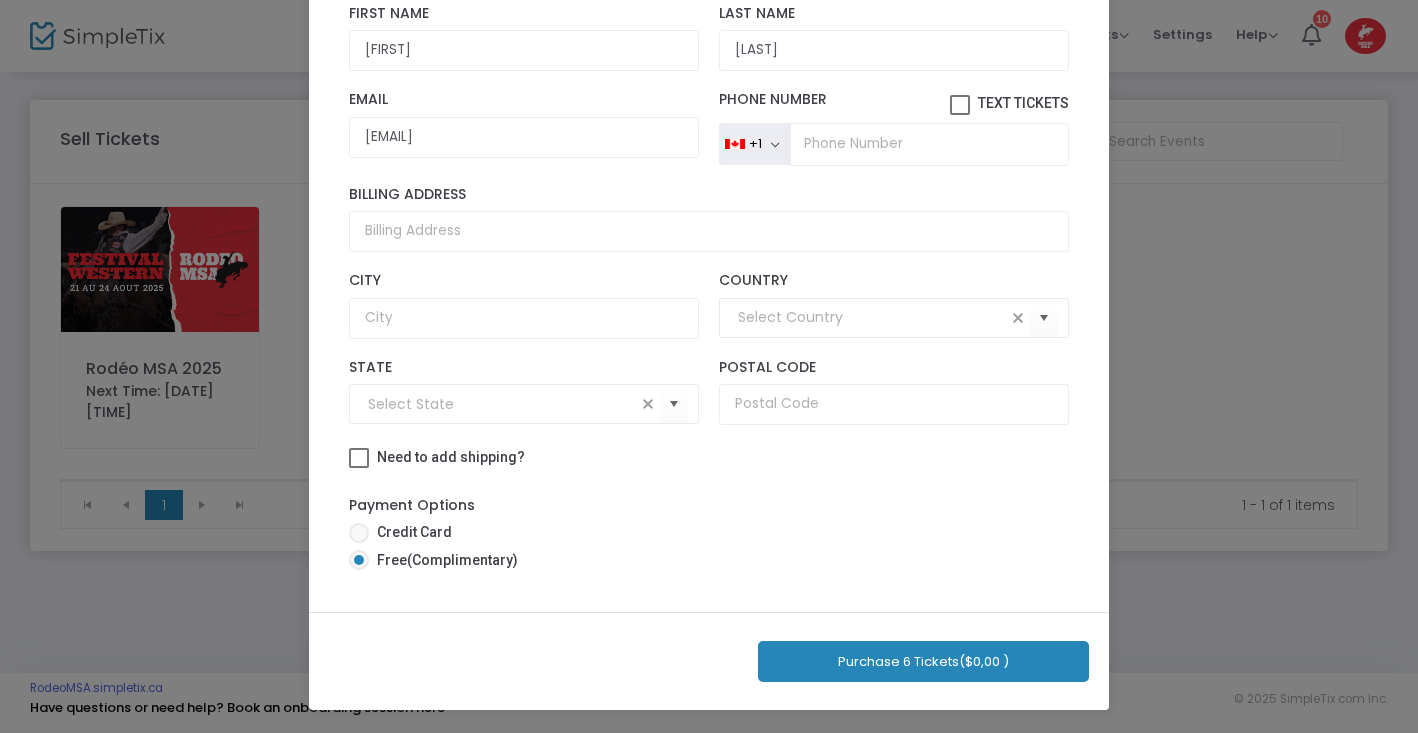 click on "Purchase 6 Tickets   ($0,00 )" 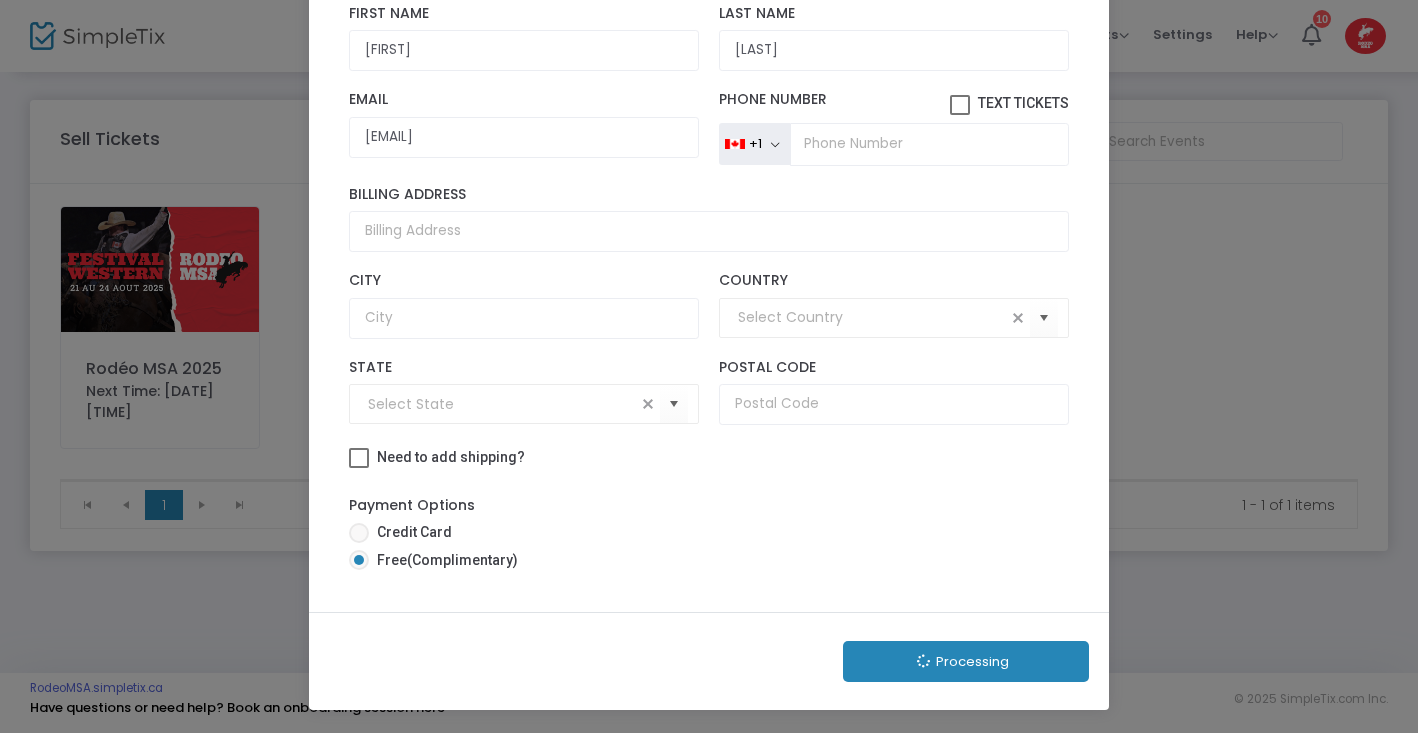 scroll, scrollTop: 0, scrollLeft: 0, axis: both 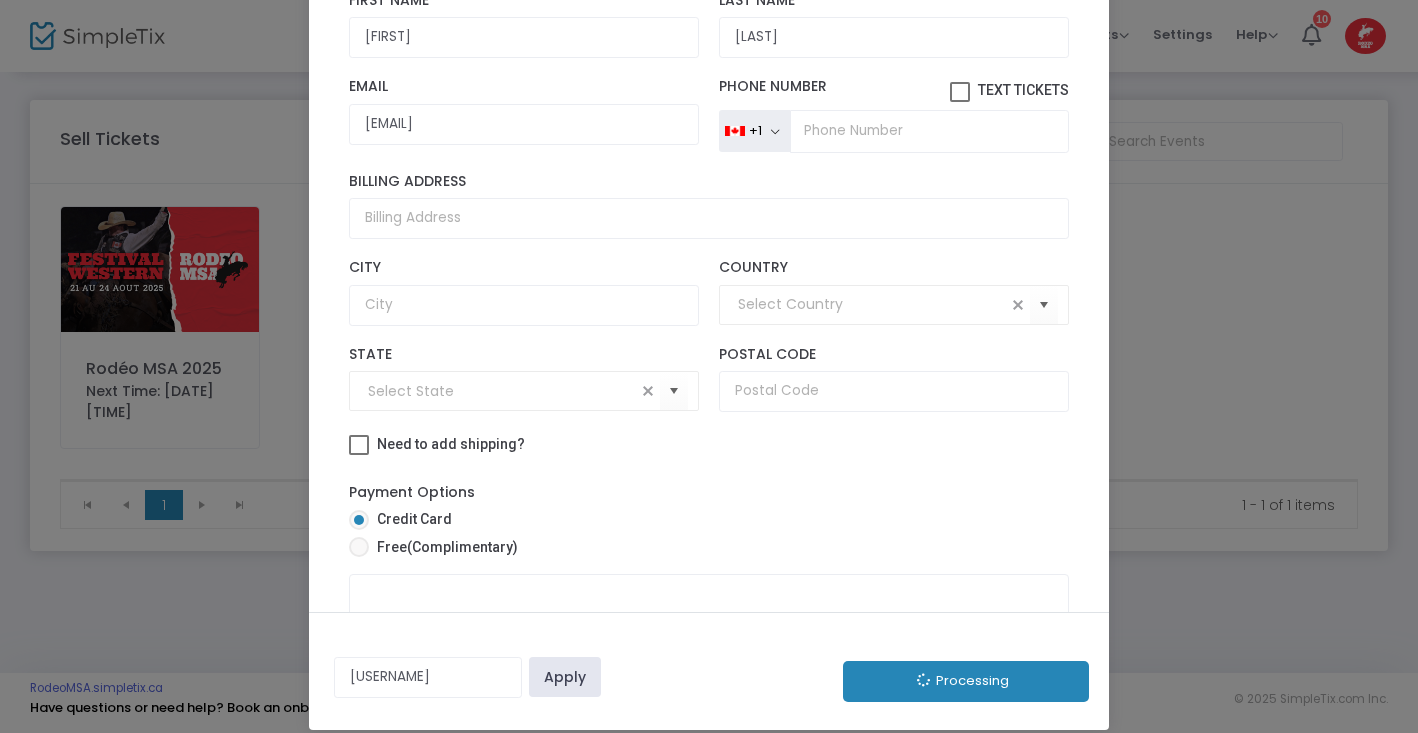 click on "Apply" 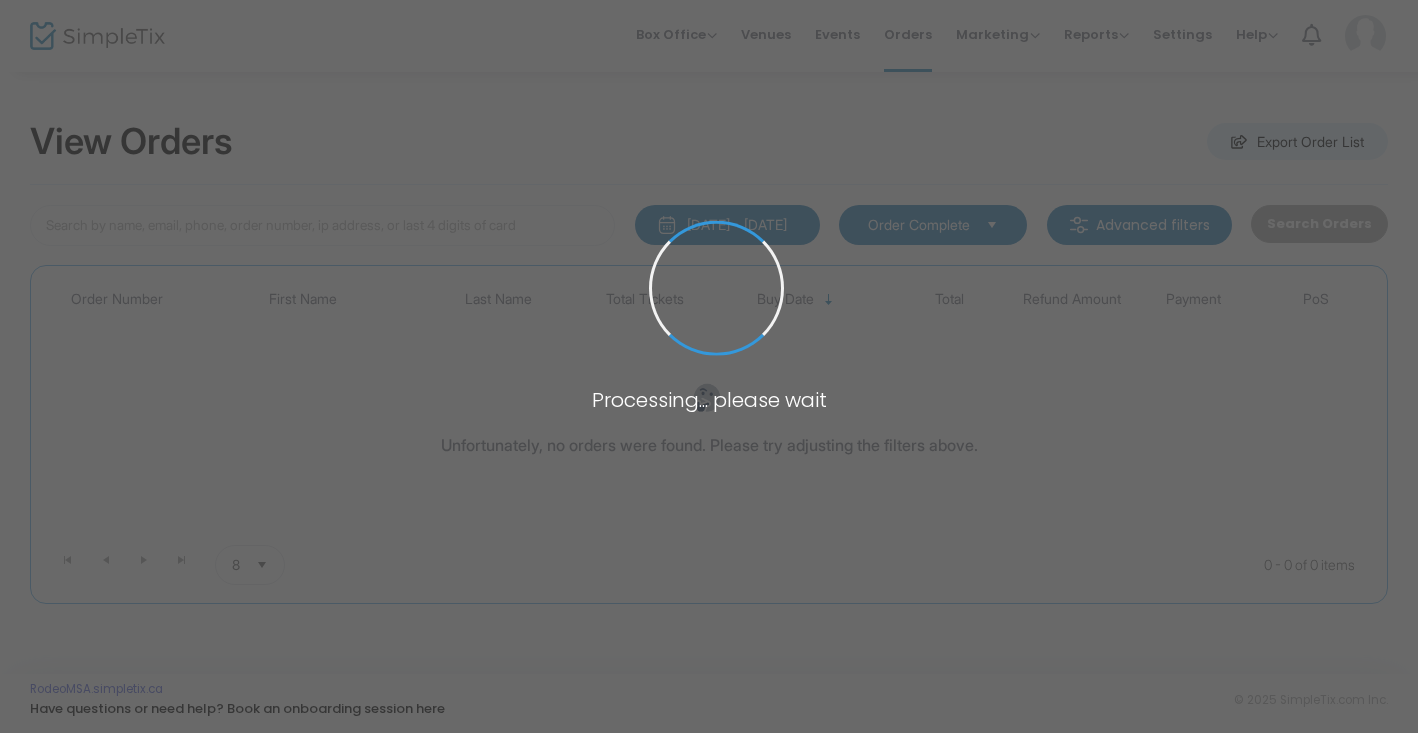 scroll, scrollTop: 0, scrollLeft: 0, axis: both 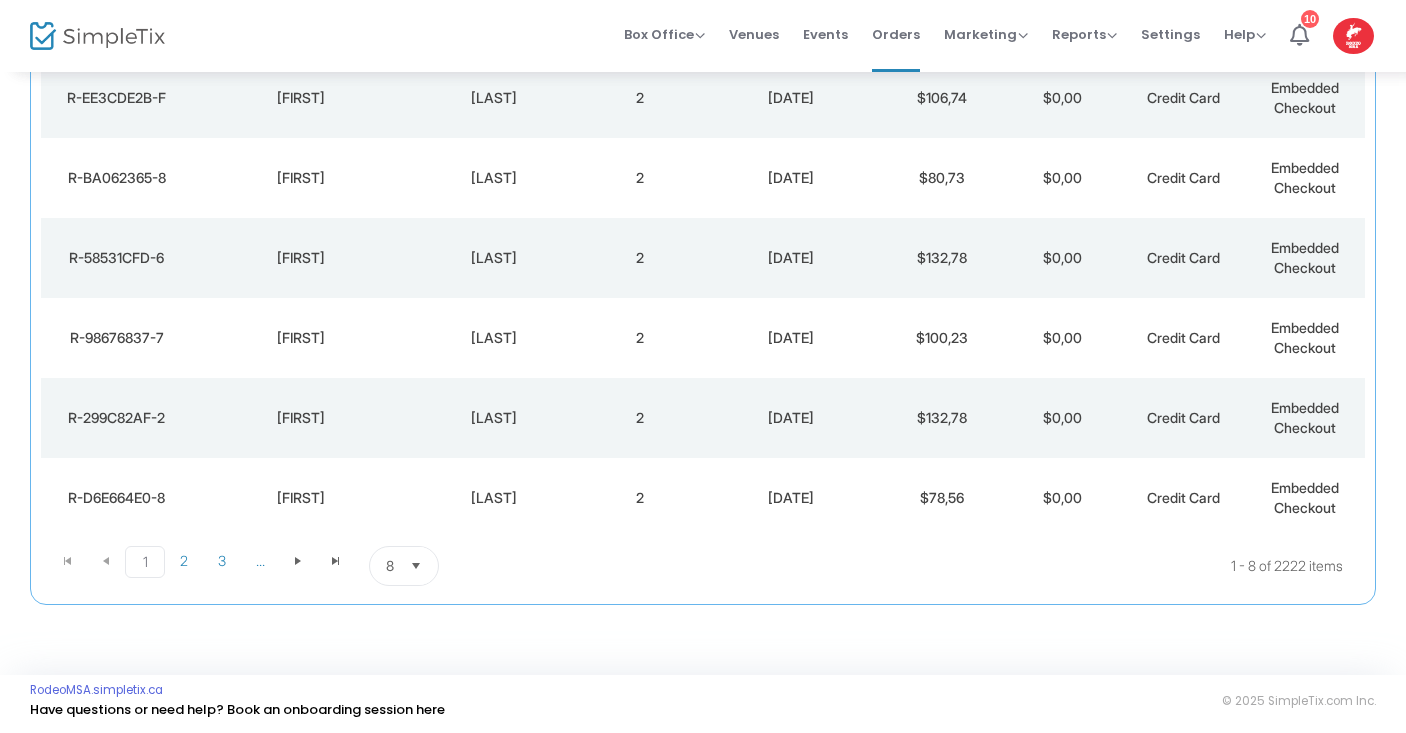 click at bounding box center [416, 566] 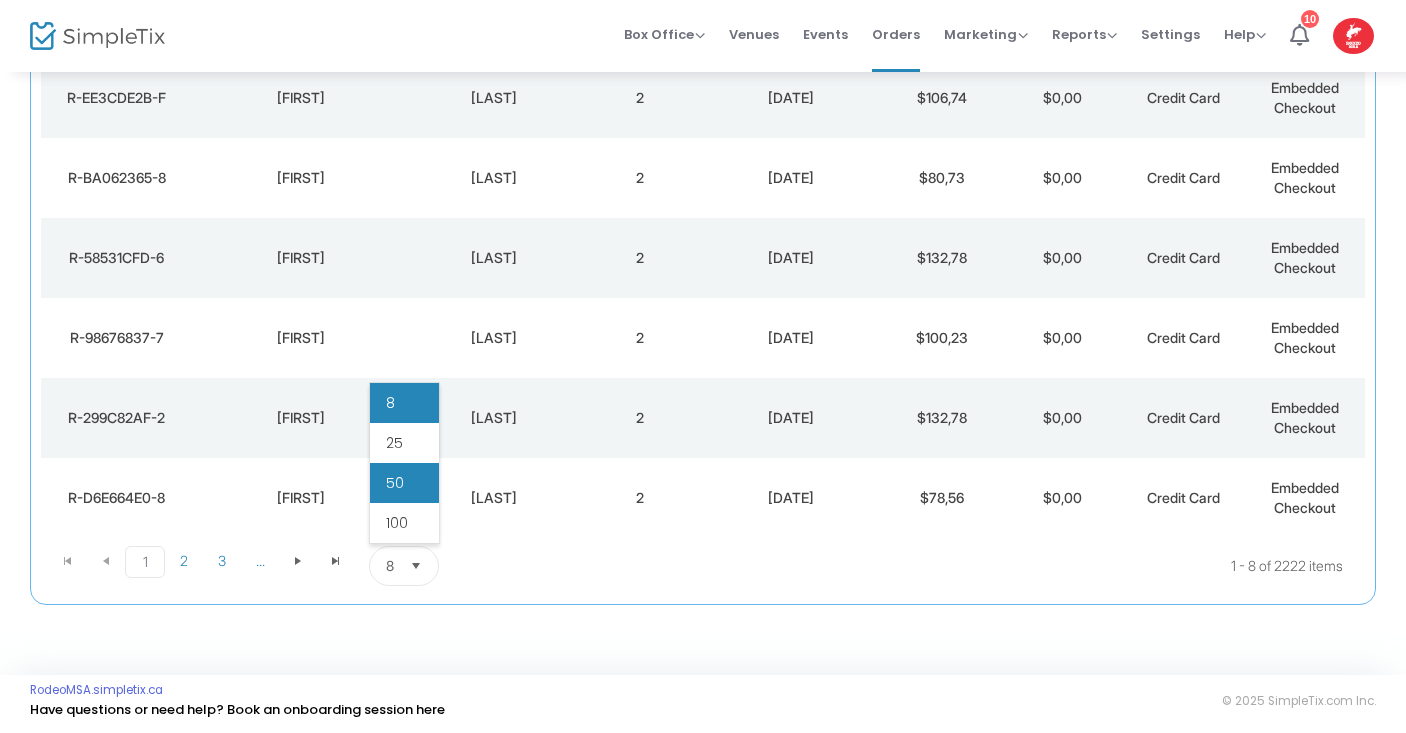 drag, startPoint x: 410, startPoint y: 528, endPoint x: 390, endPoint y: 475, distance: 56.648037 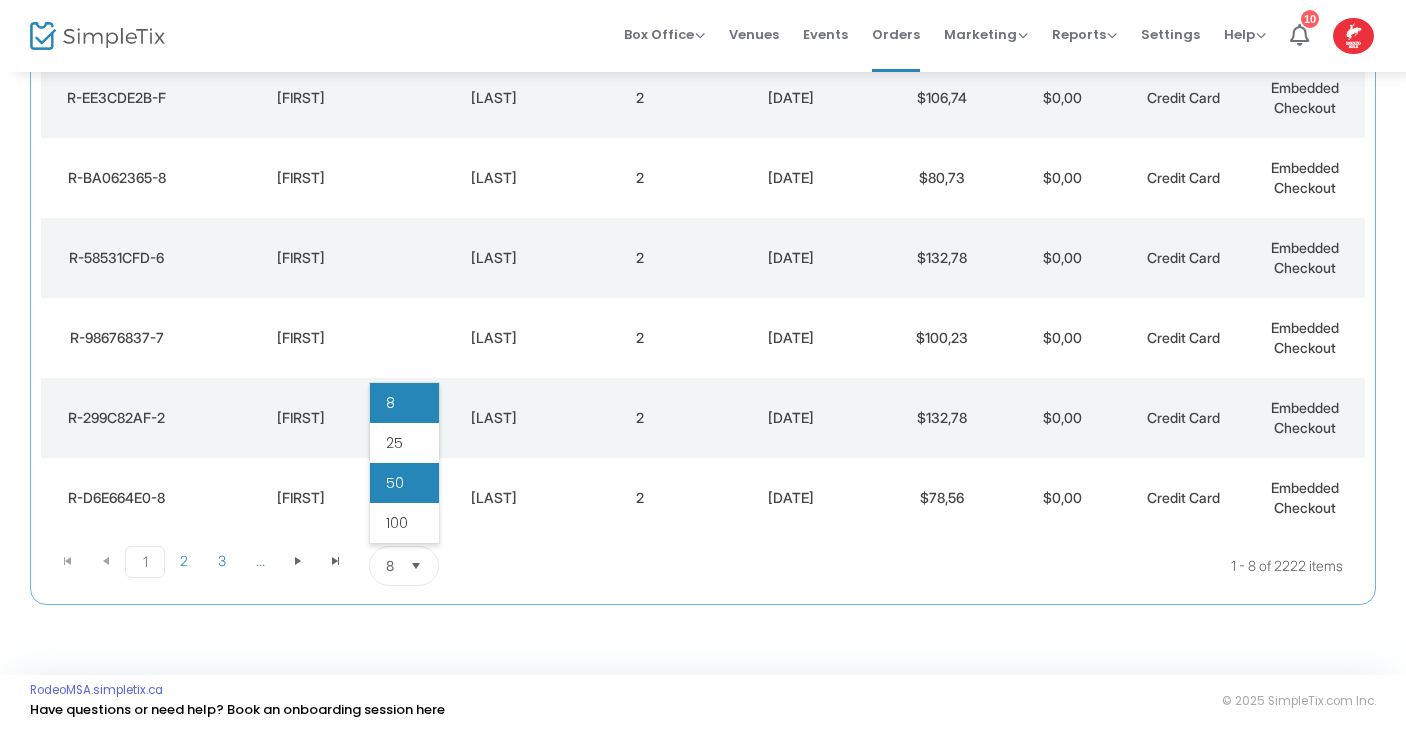 click on "8 25 50 100" at bounding box center [404, 463] 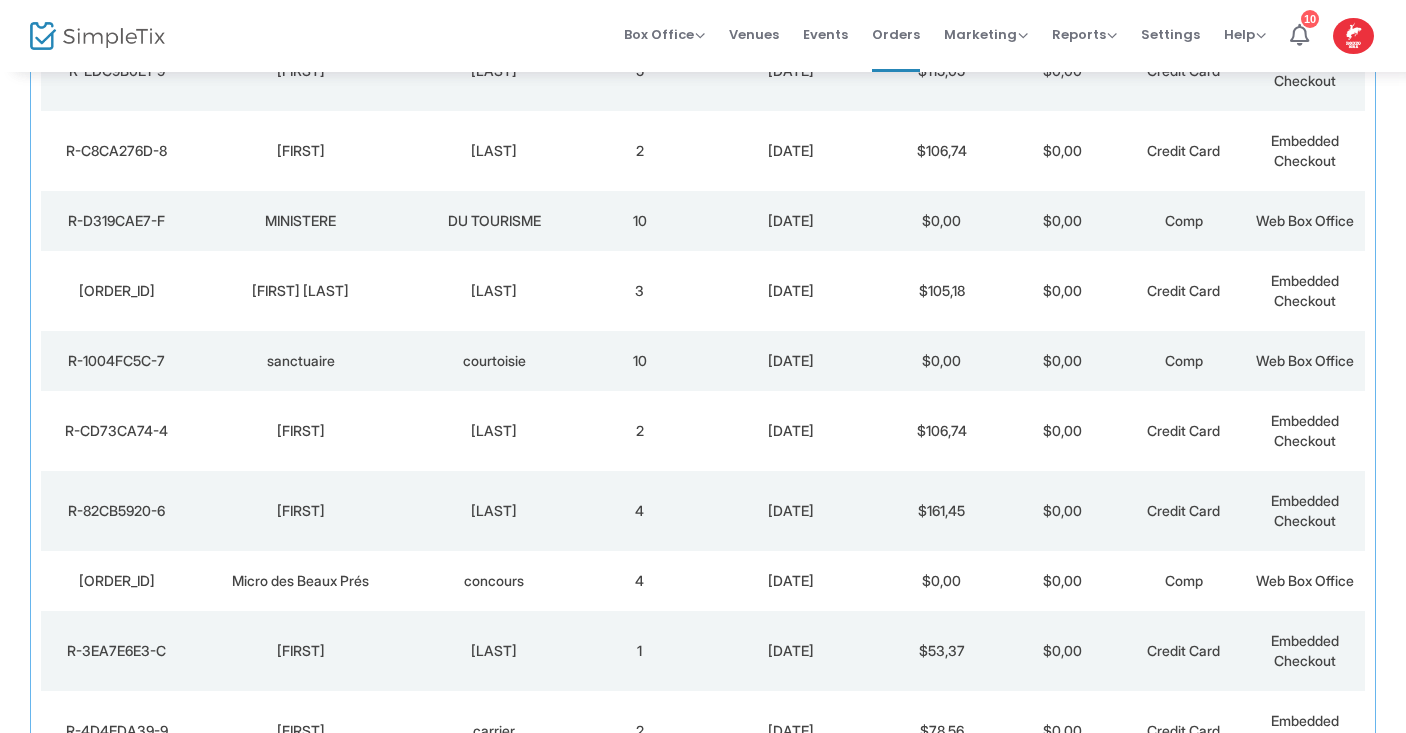 scroll, scrollTop: 1063, scrollLeft: 0, axis: vertical 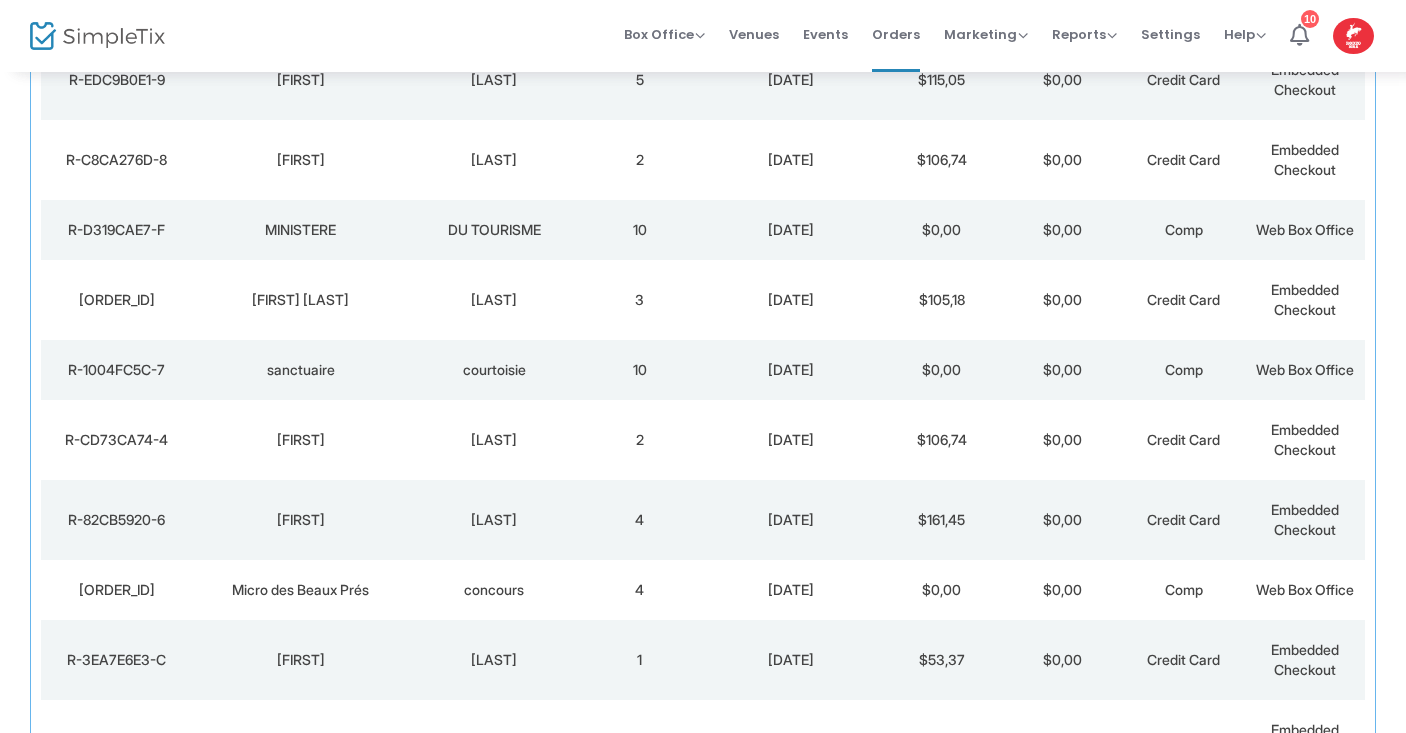 click on "[LAST]" 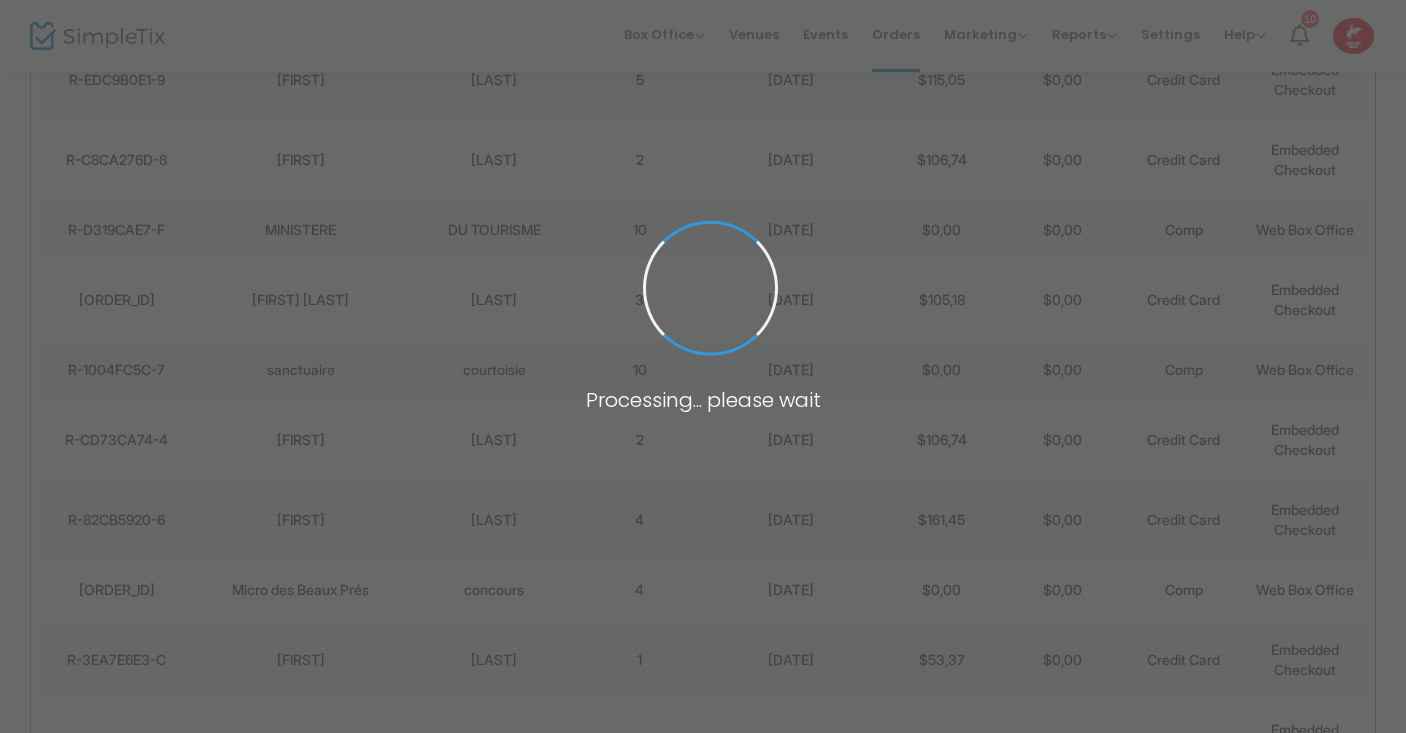 click at bounding box center (703, 366) 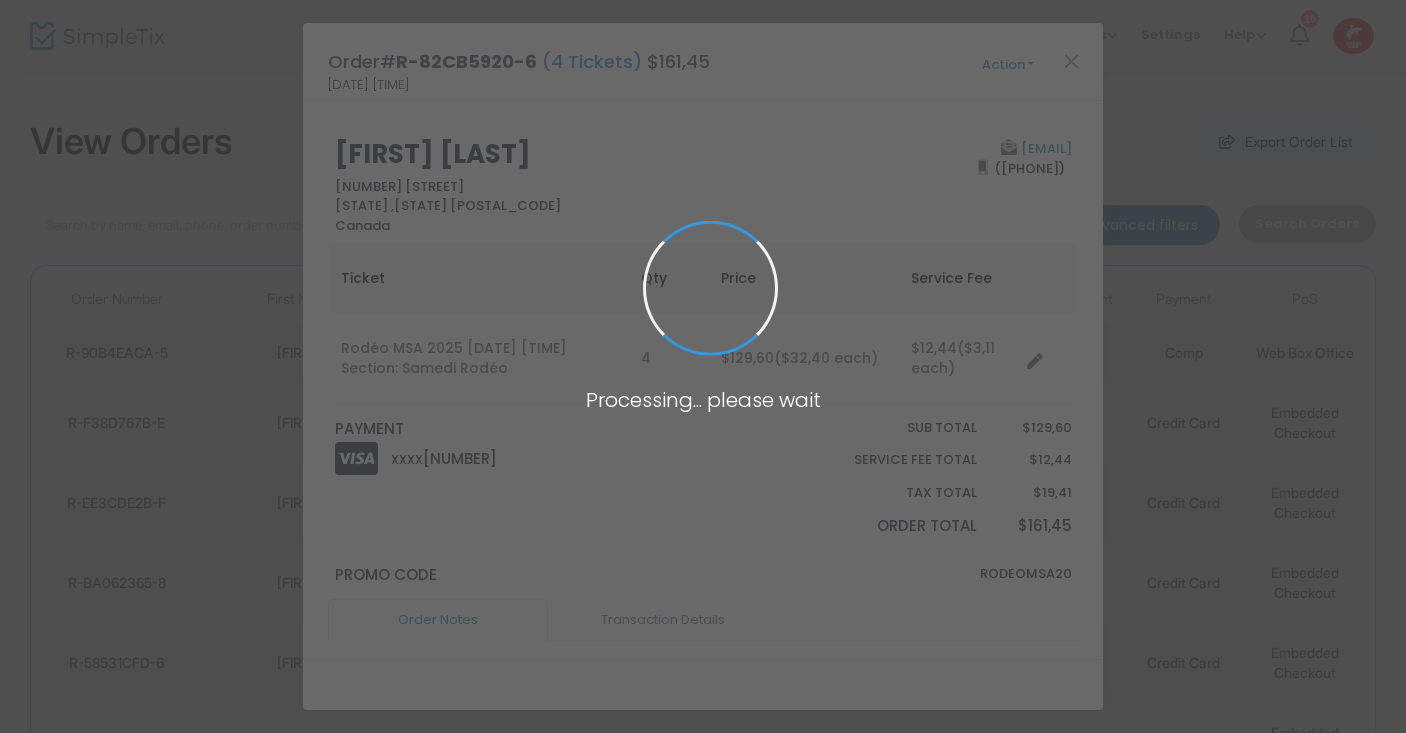 scroll, scrollTop: 0, scrollLeft: 0, axis: both 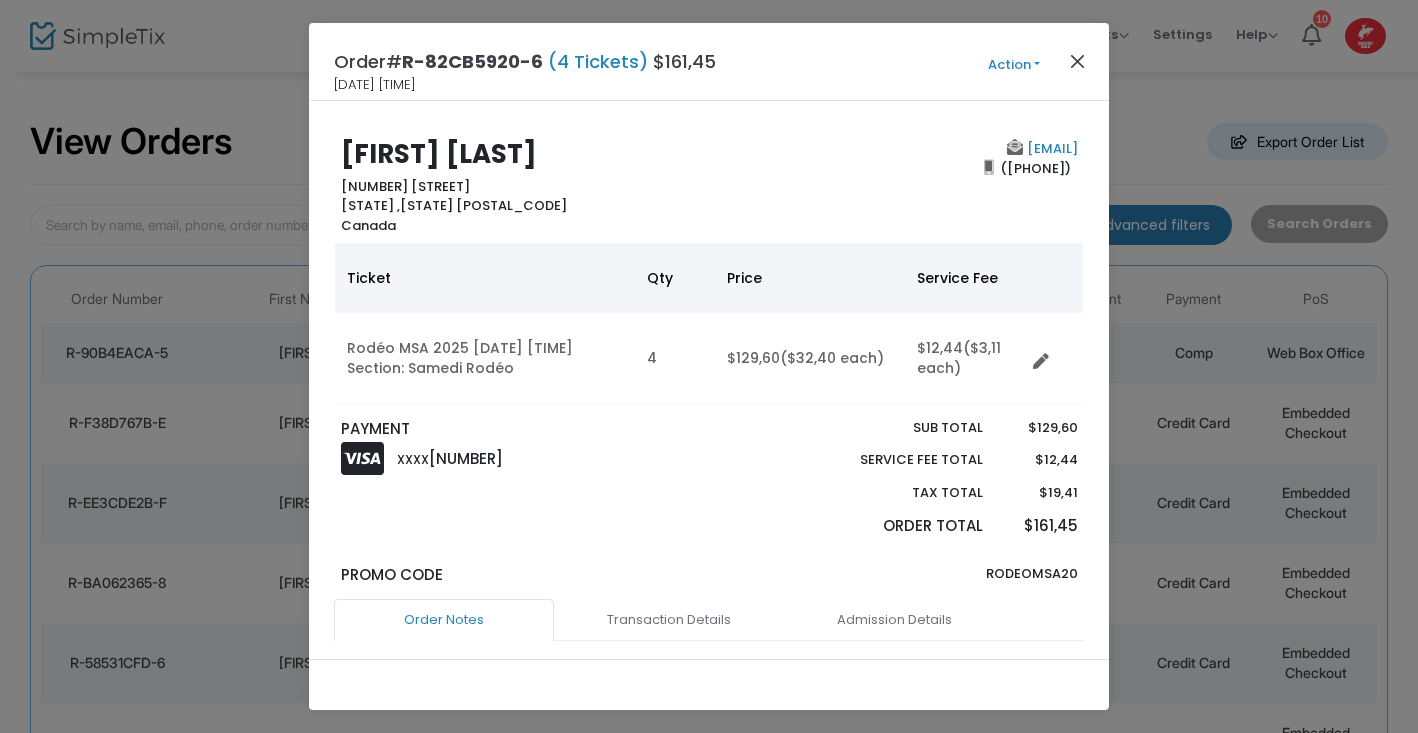 click 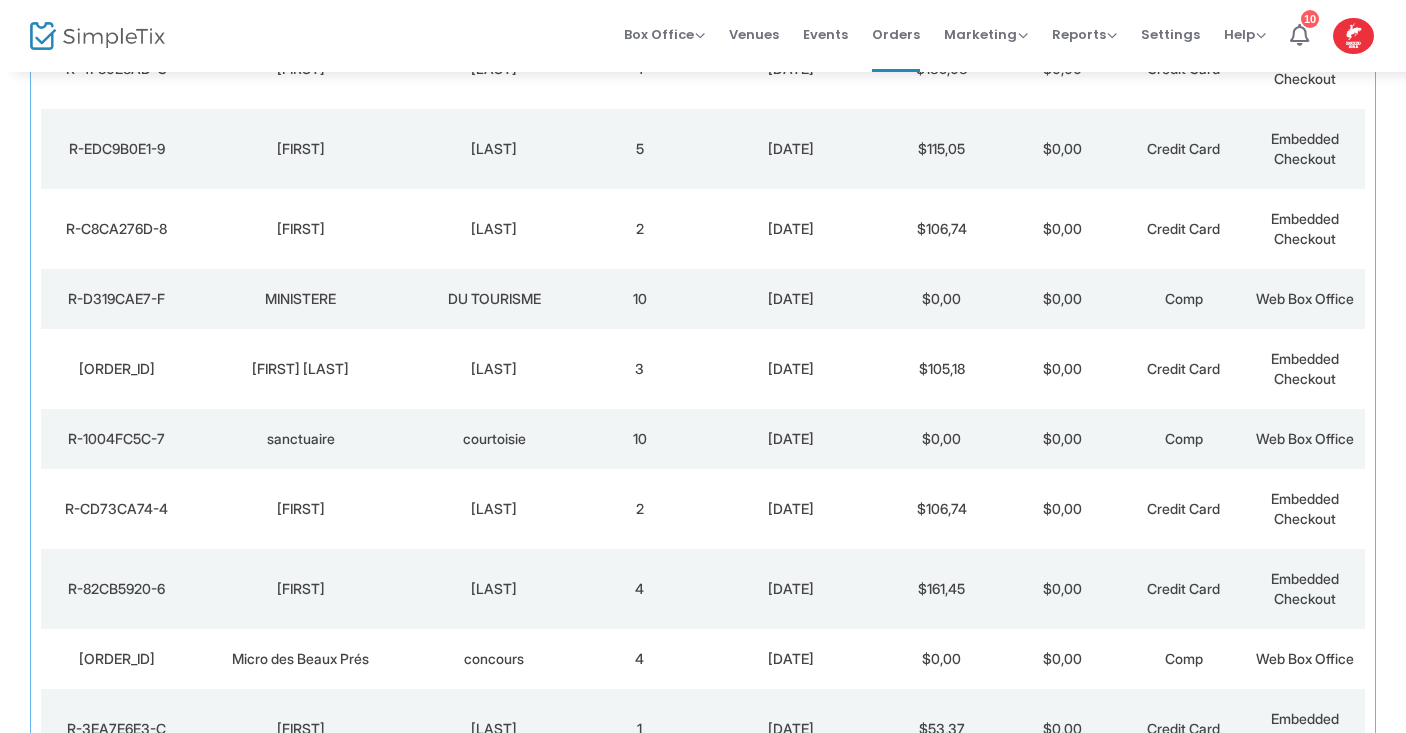scroll, scrollTop: 995, scrollLeft: 0, axis: vertical 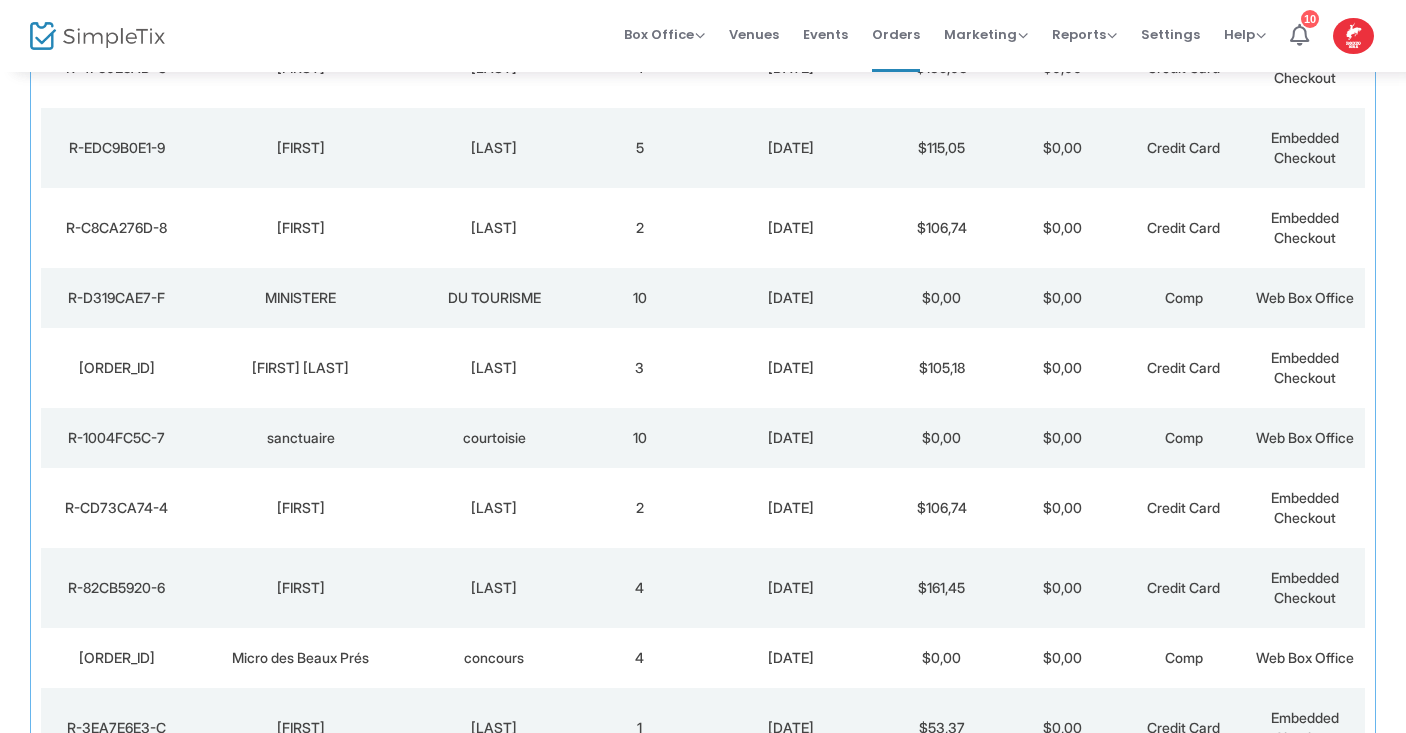 click on "$106,74" 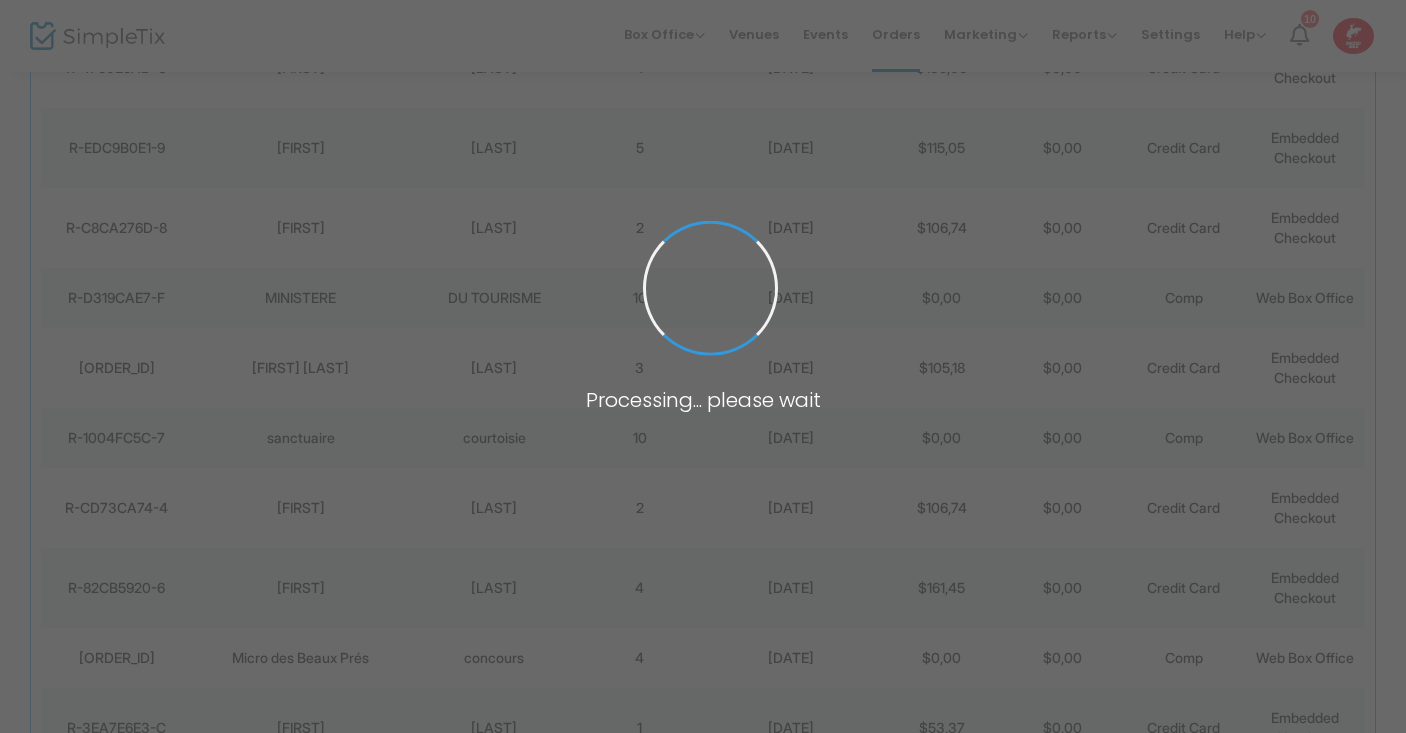 click at bounding box center (703, 366) 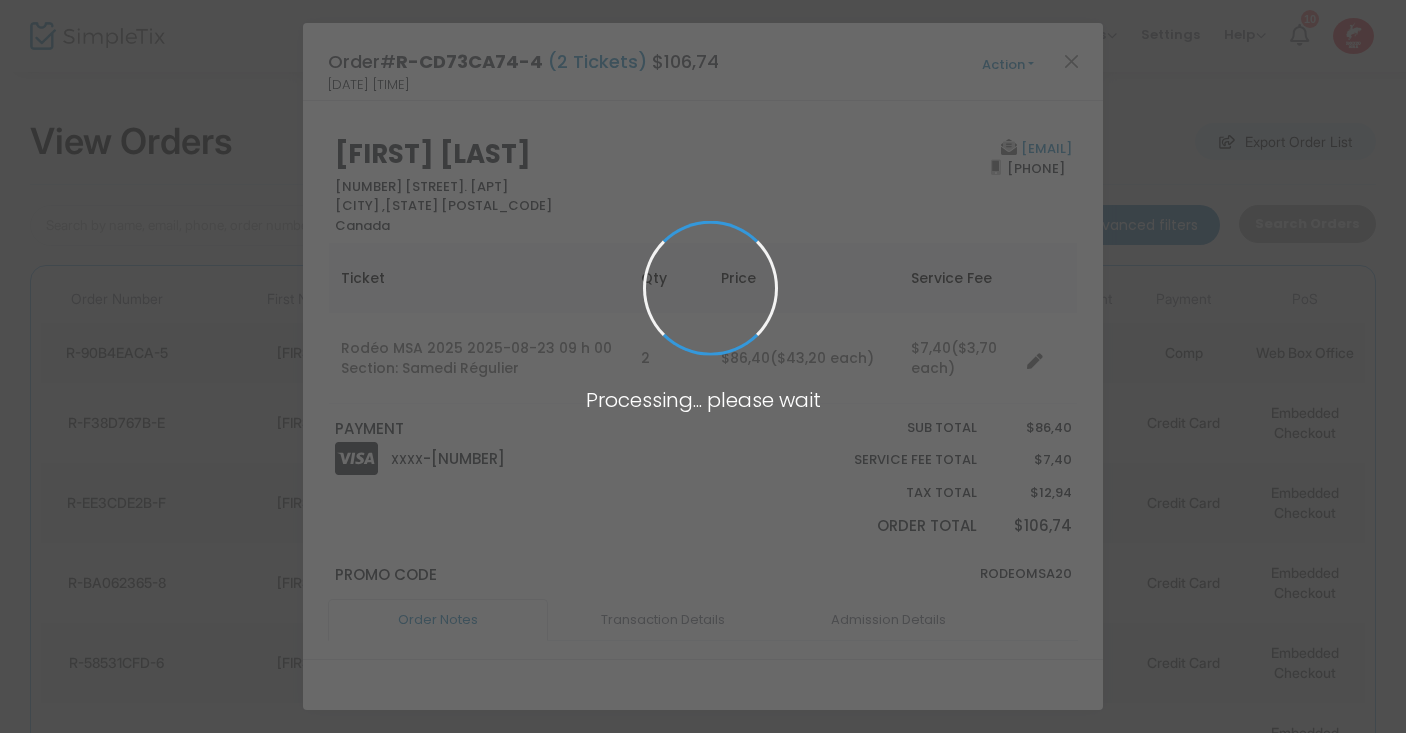 scroll, scrollTop: 0, scrollLeft: 0, axis: both 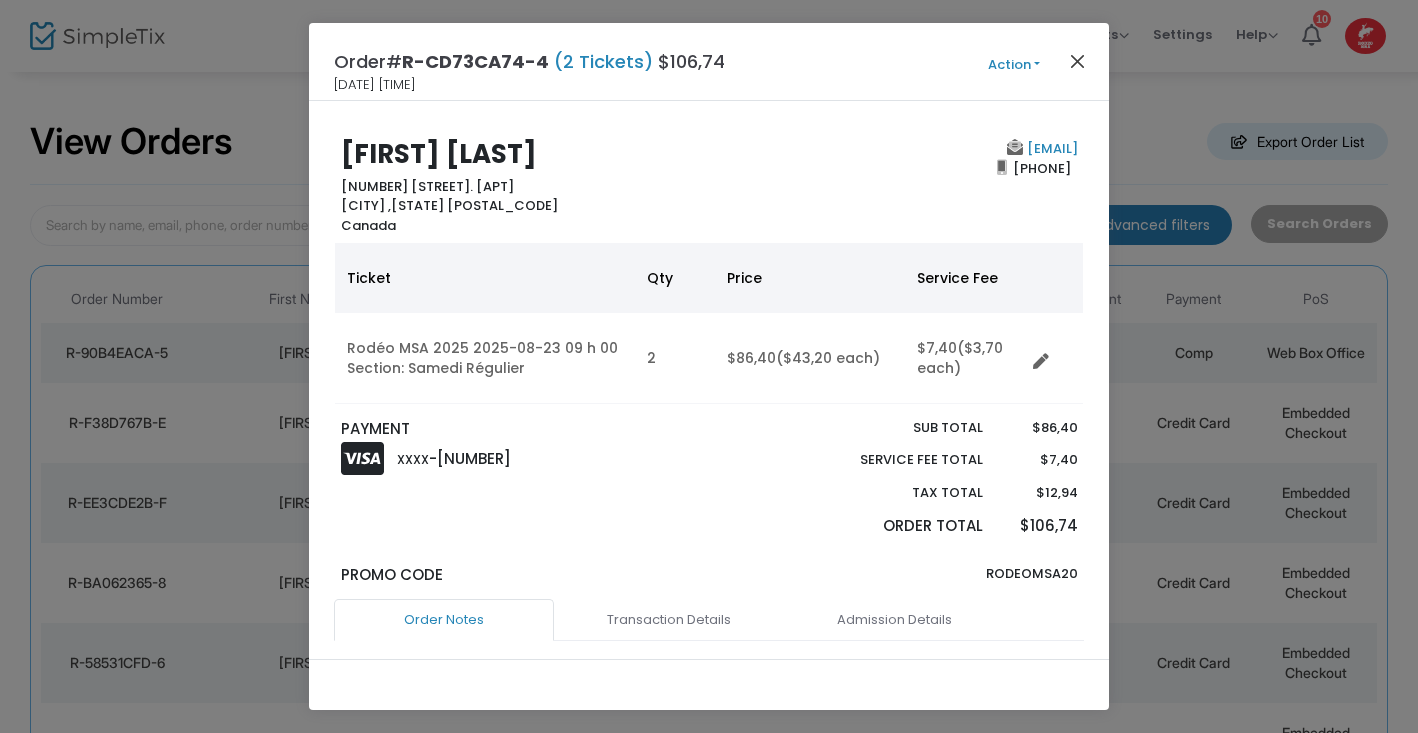 click 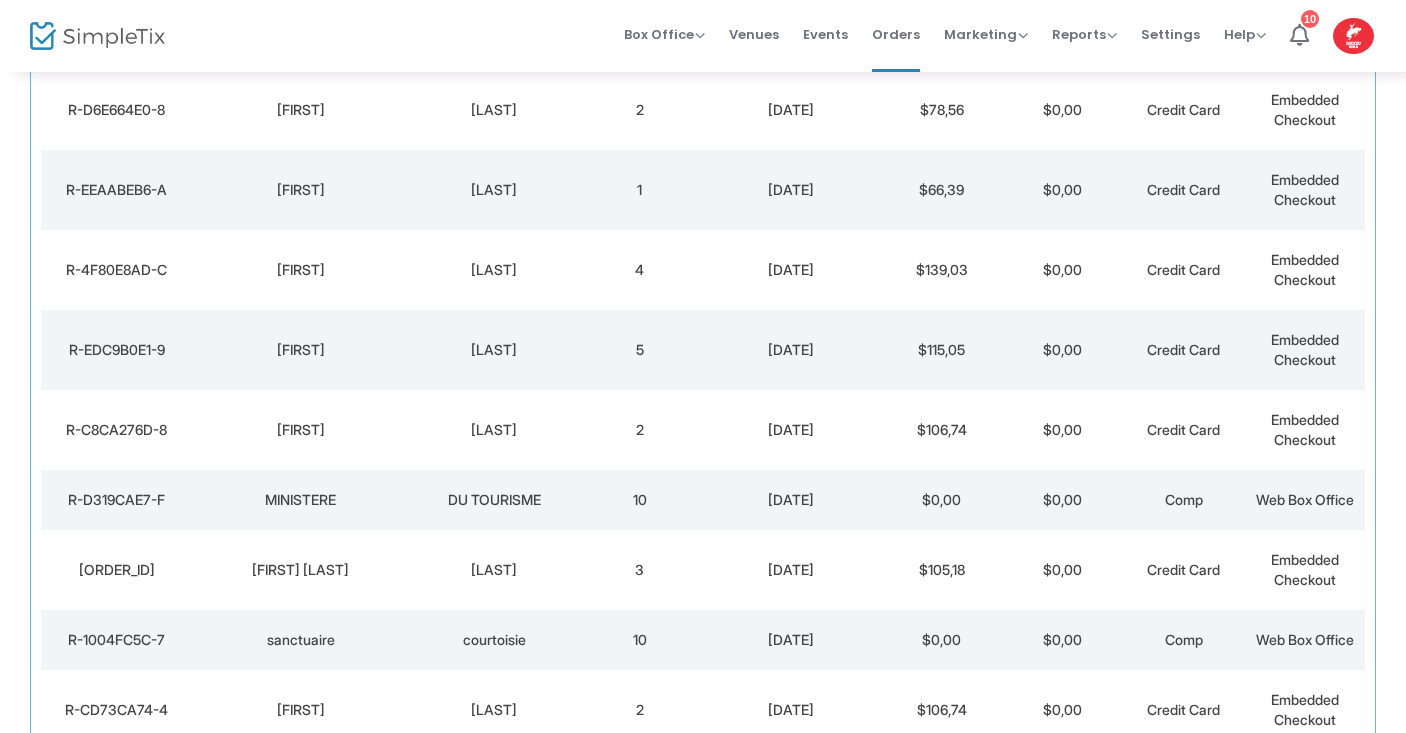 scroll, scrollTop: 800, scrollLeft: 0, axis: vertical 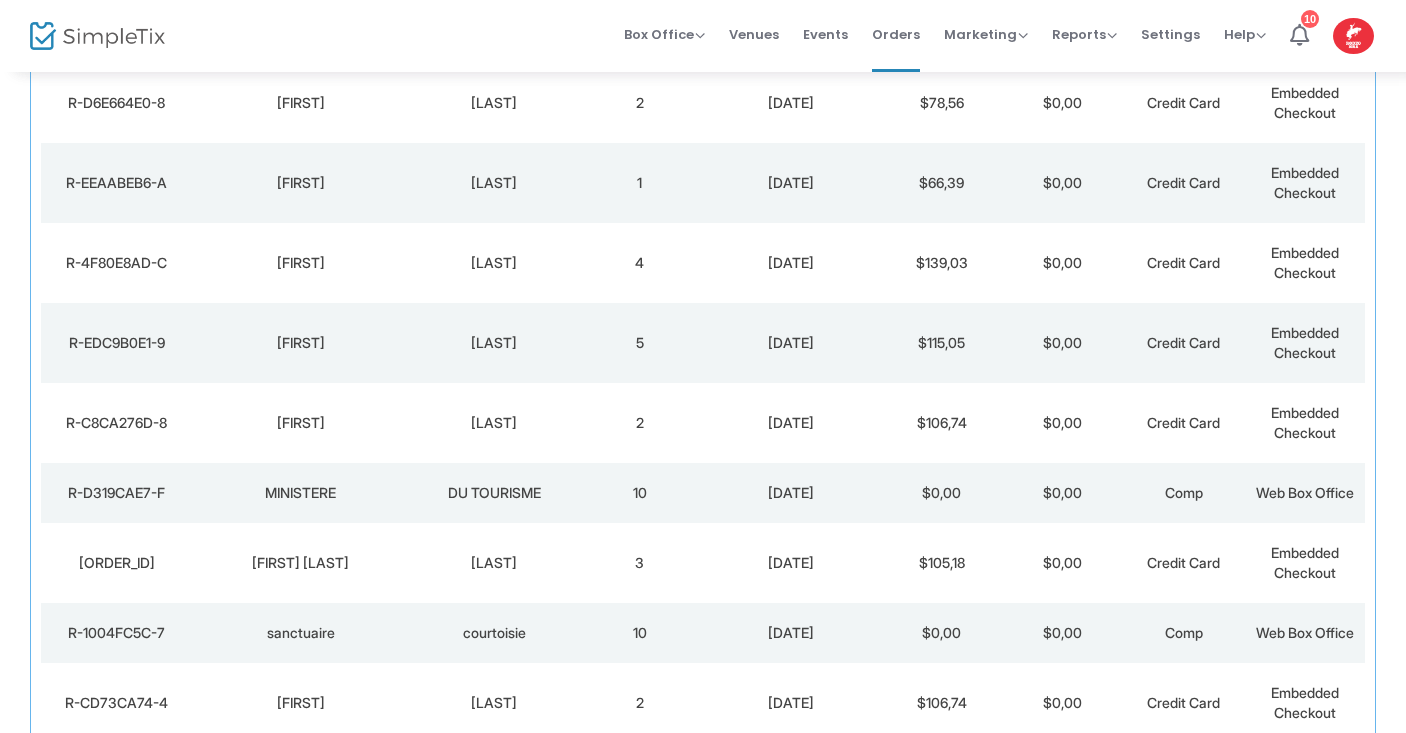 click on "[DATE]" 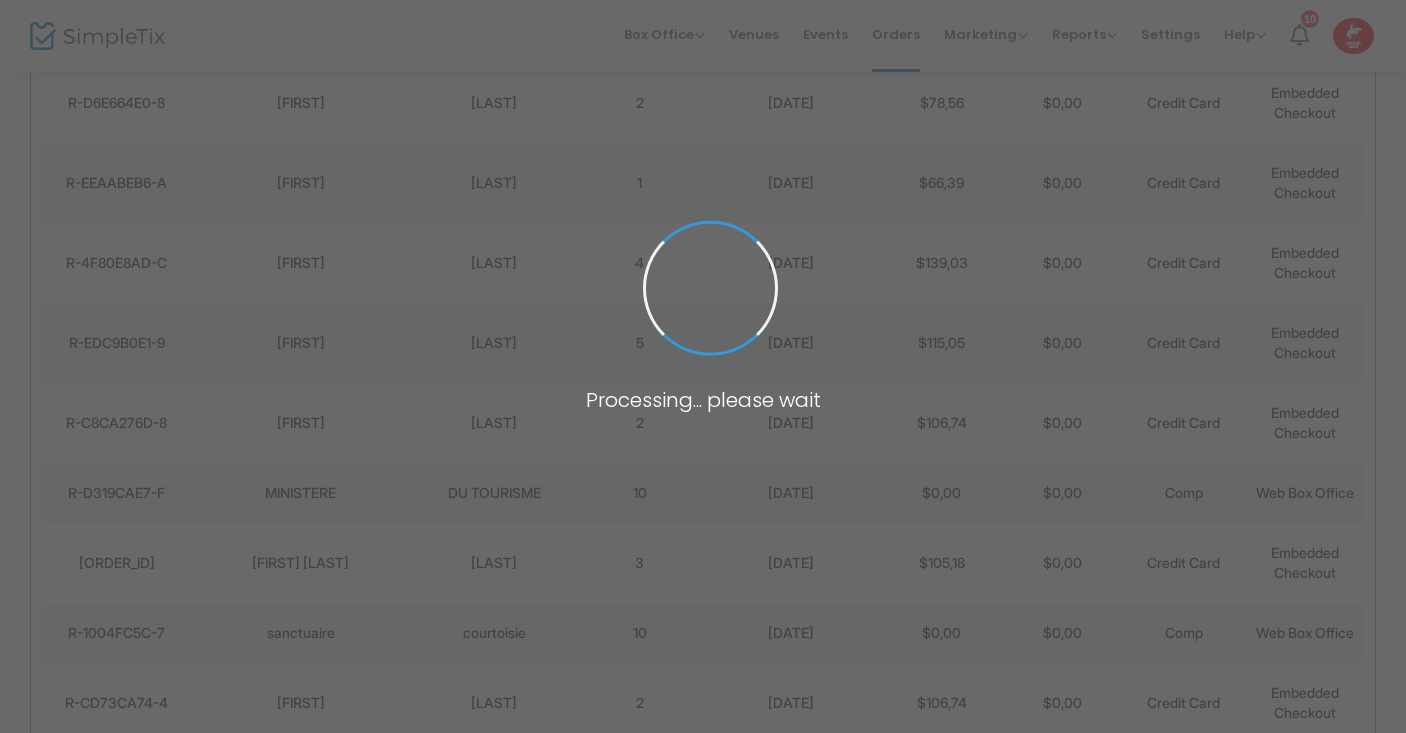 click at bounding box center (703, 366) 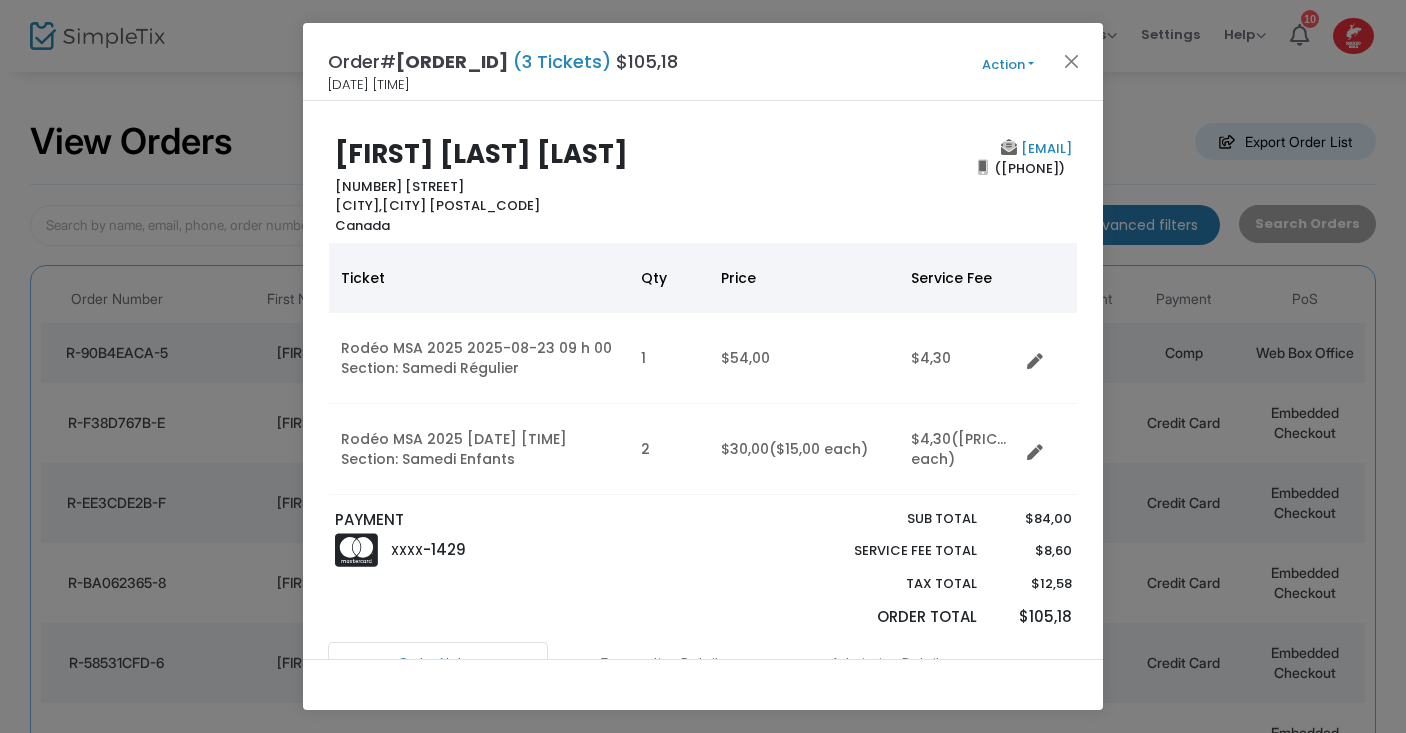 scroll, scrollTop: 0, scrollLeft: 0, axis: both 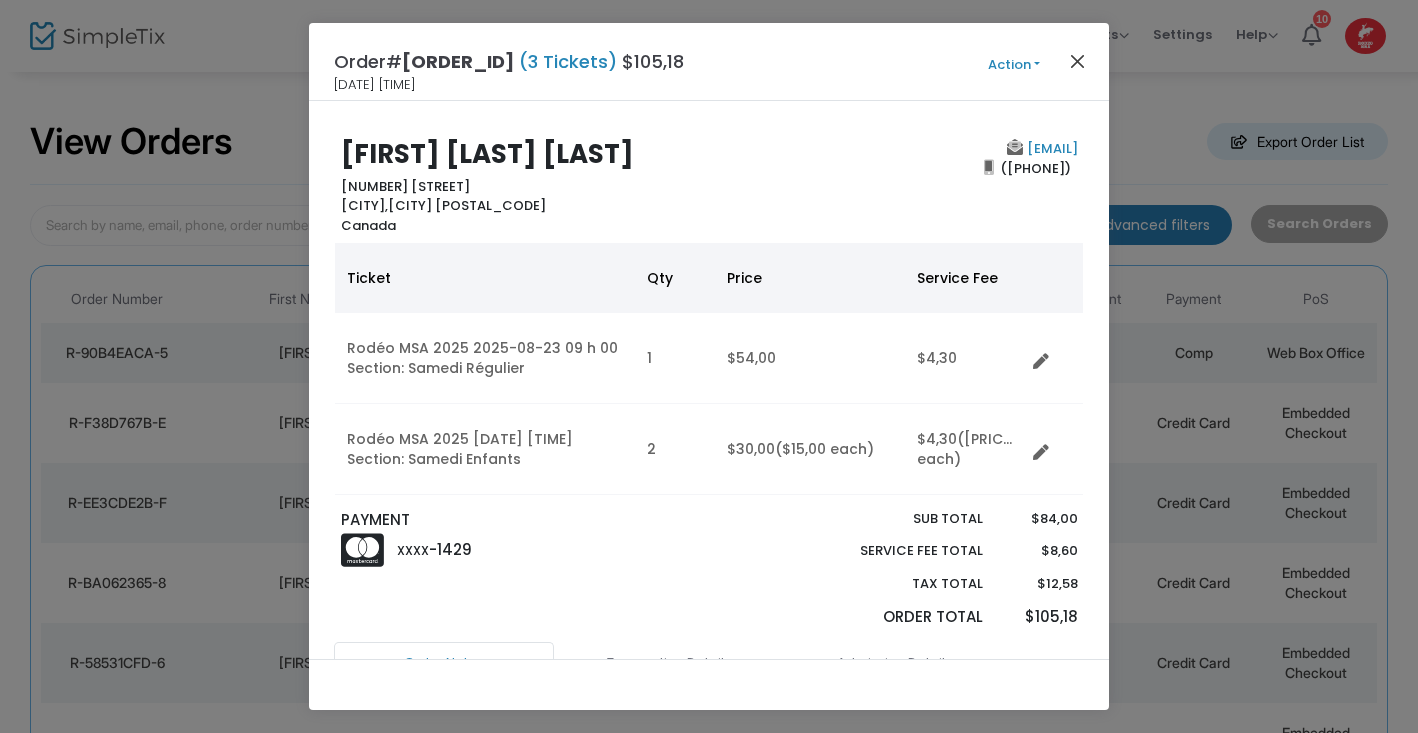 click 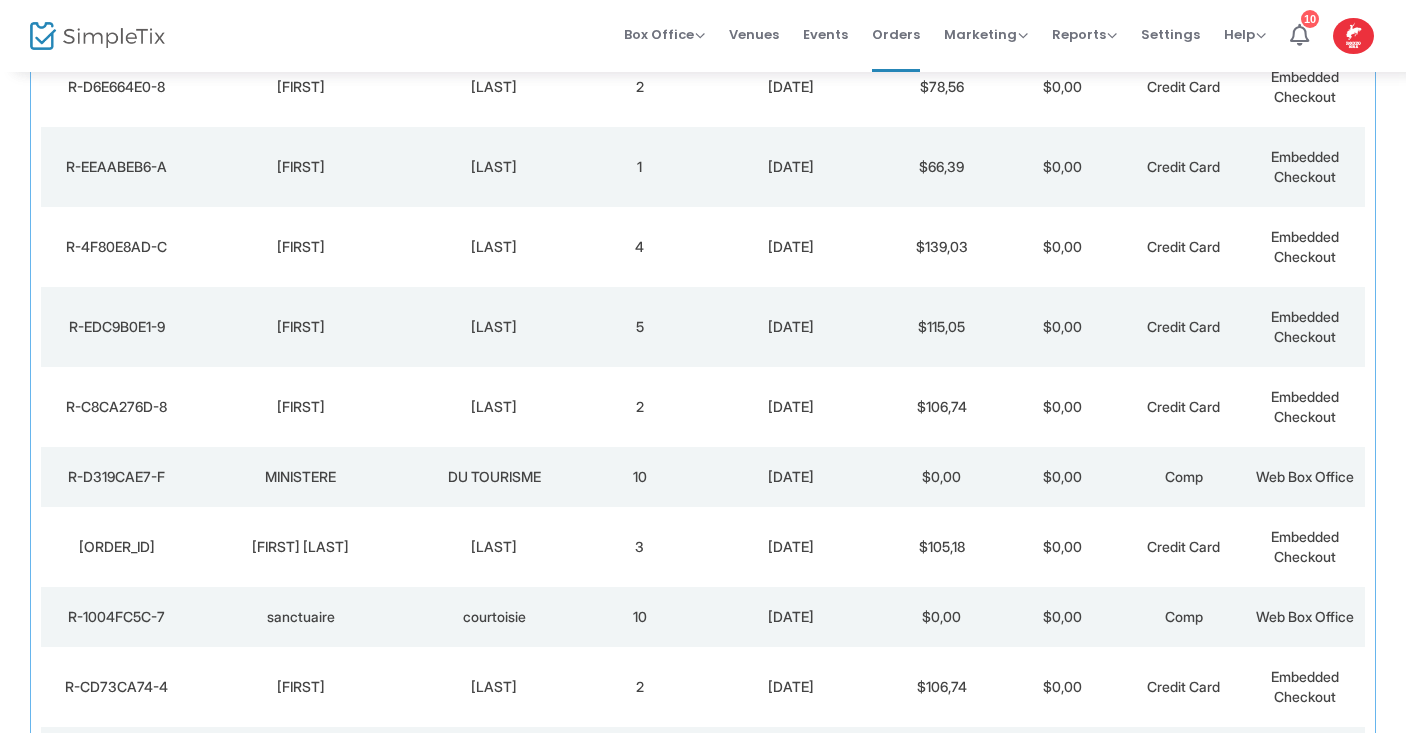scroll, scrollTop: 815, scrollLeft: 0, axis: vertical 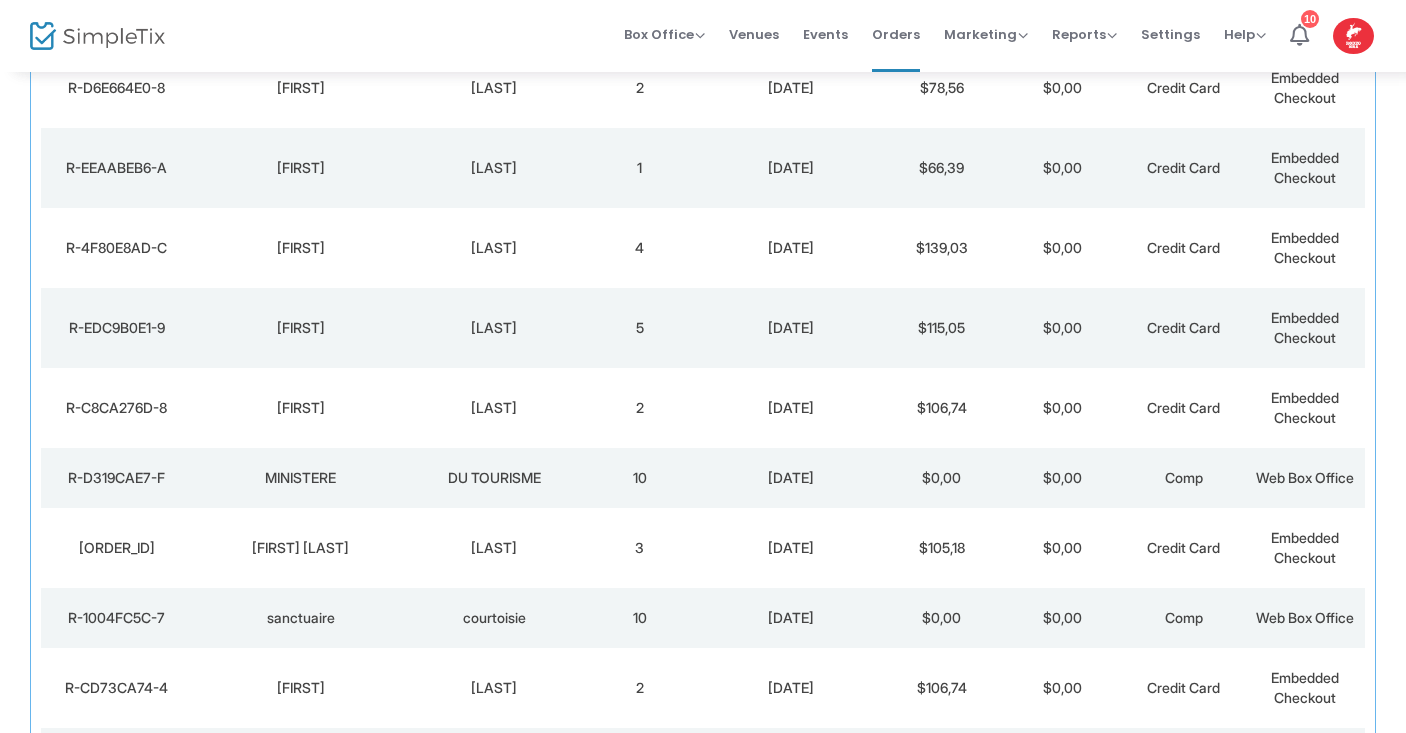 click on "$115,05" 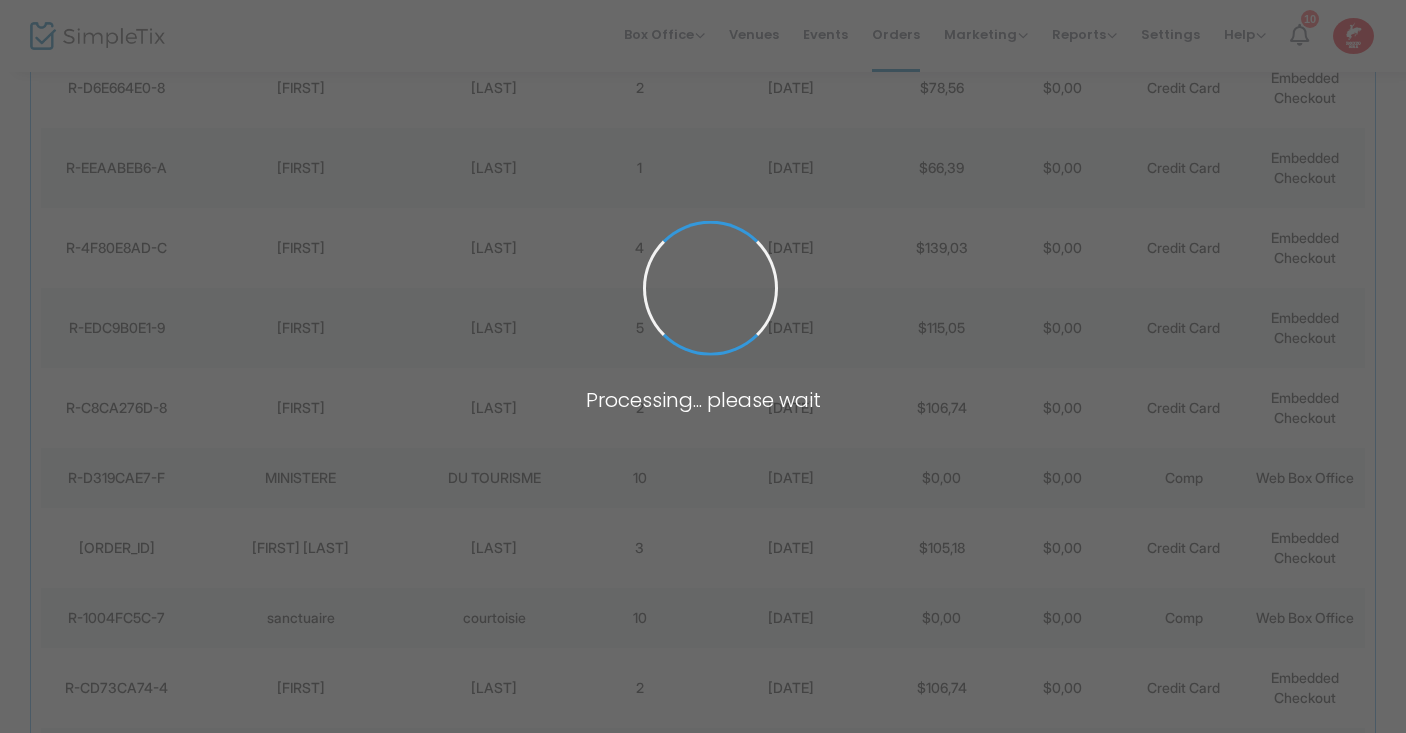 click at bounding box center [703, 366] 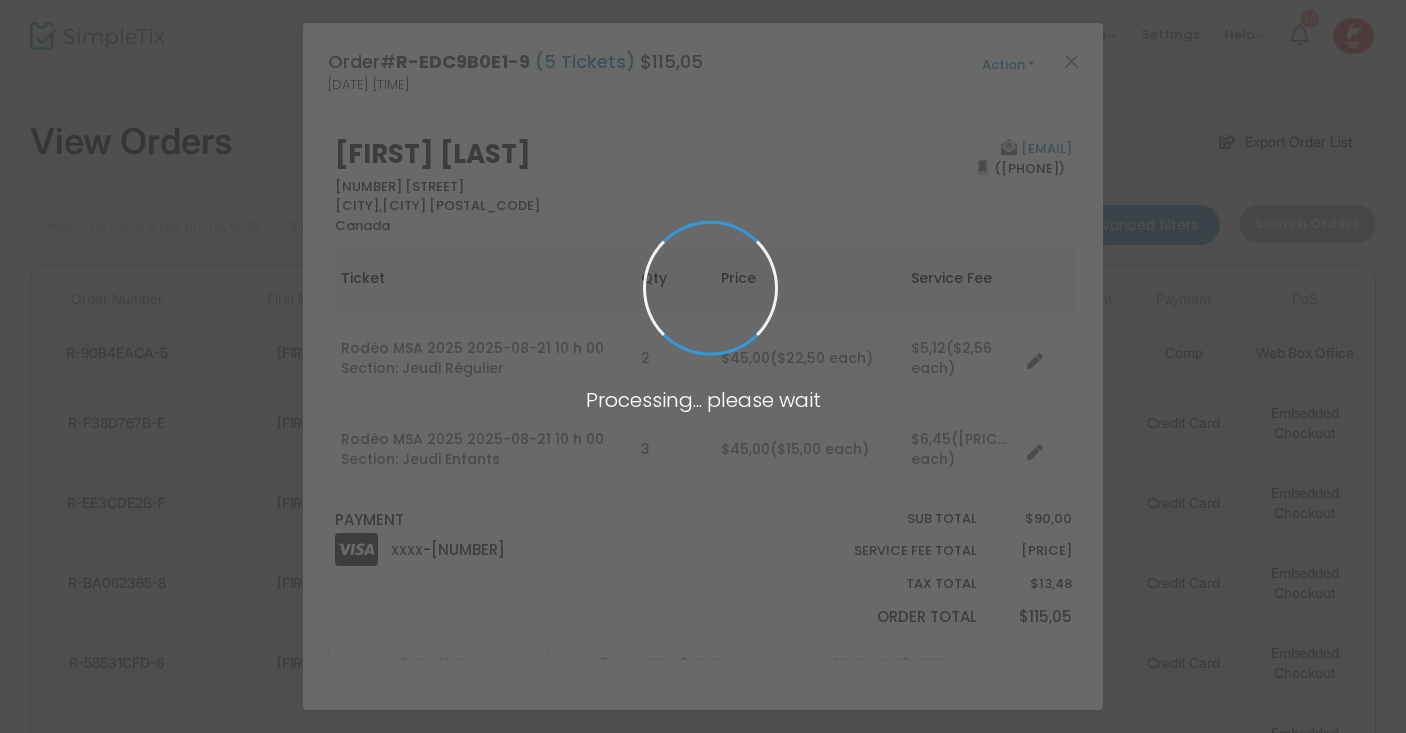 scroll, scrollTop: 0, scrollLeft: 0, axis: both 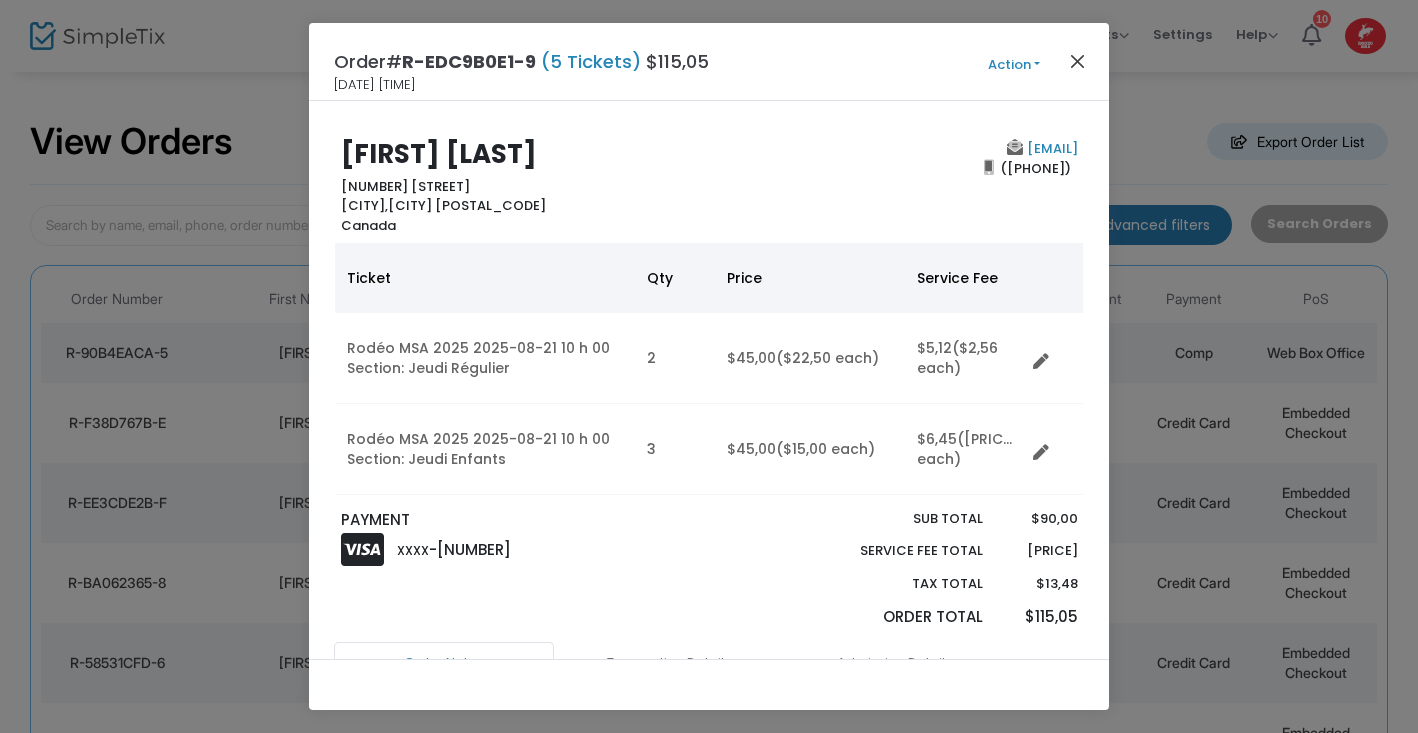 click 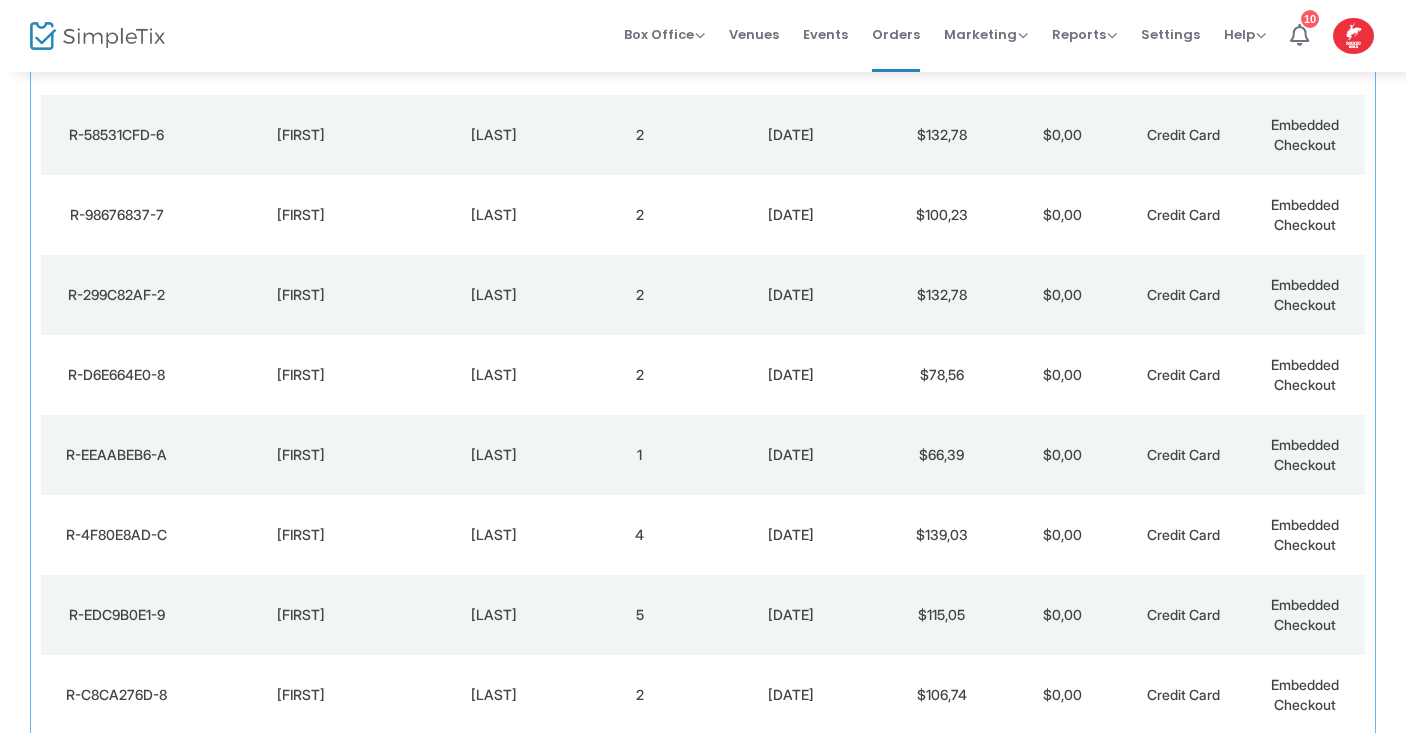 scroll, scrollTop: 529, scrollLeft: 0, axis: vertical 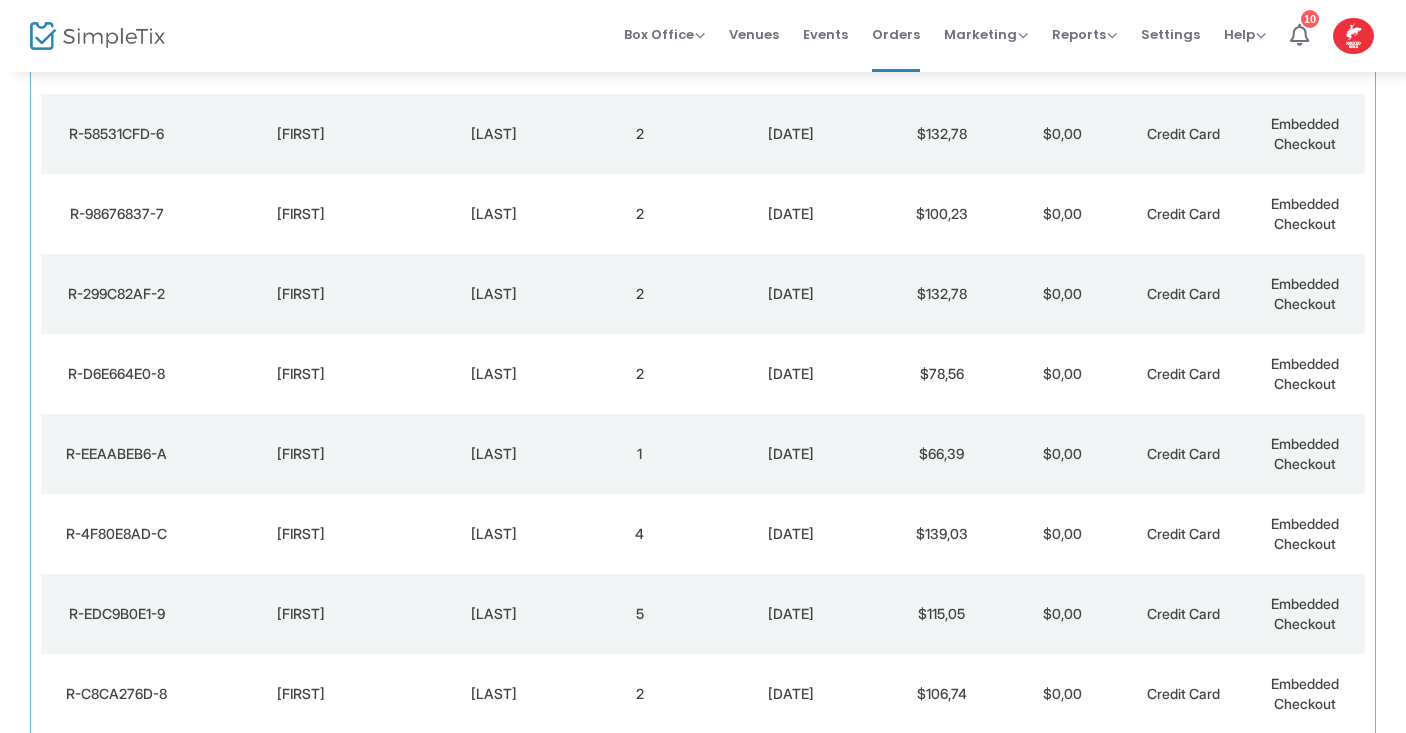 click on "$139,03" 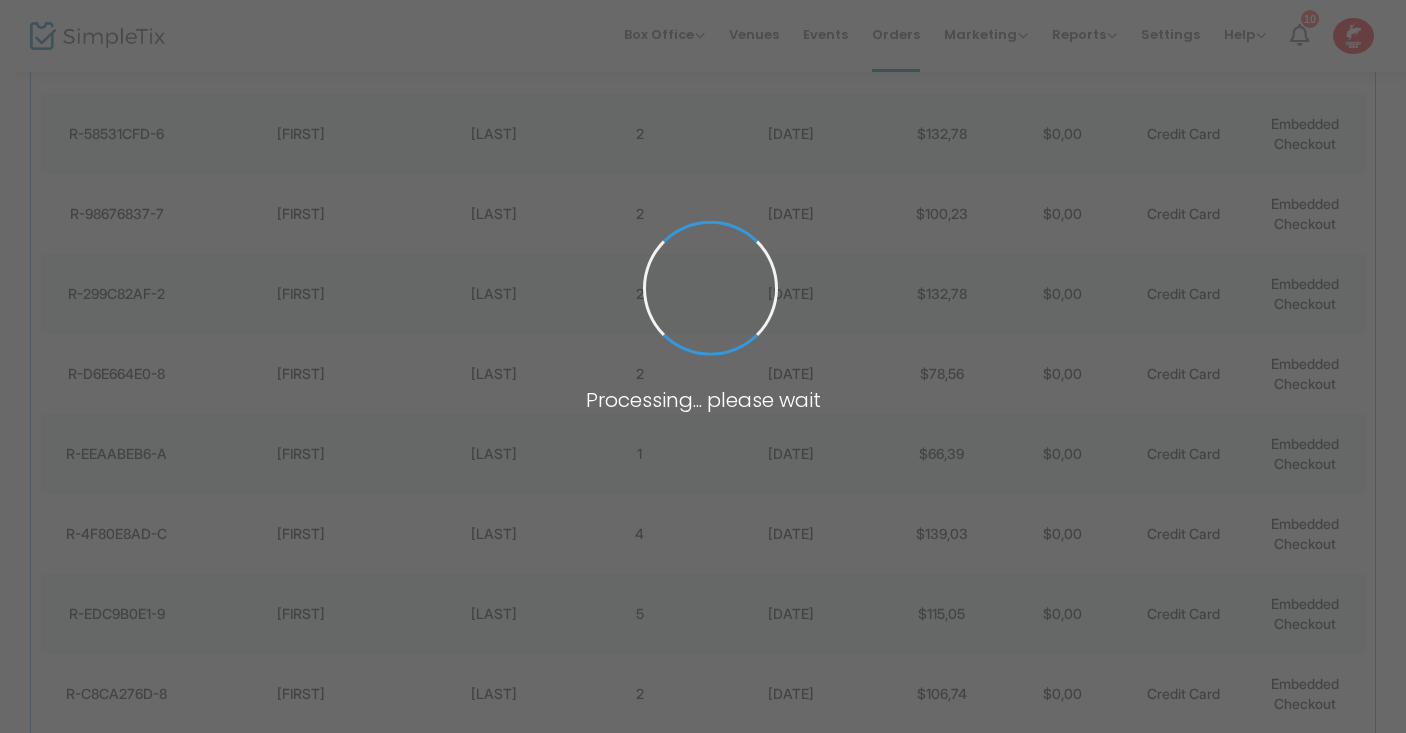 click at bounding box center [703, 366] 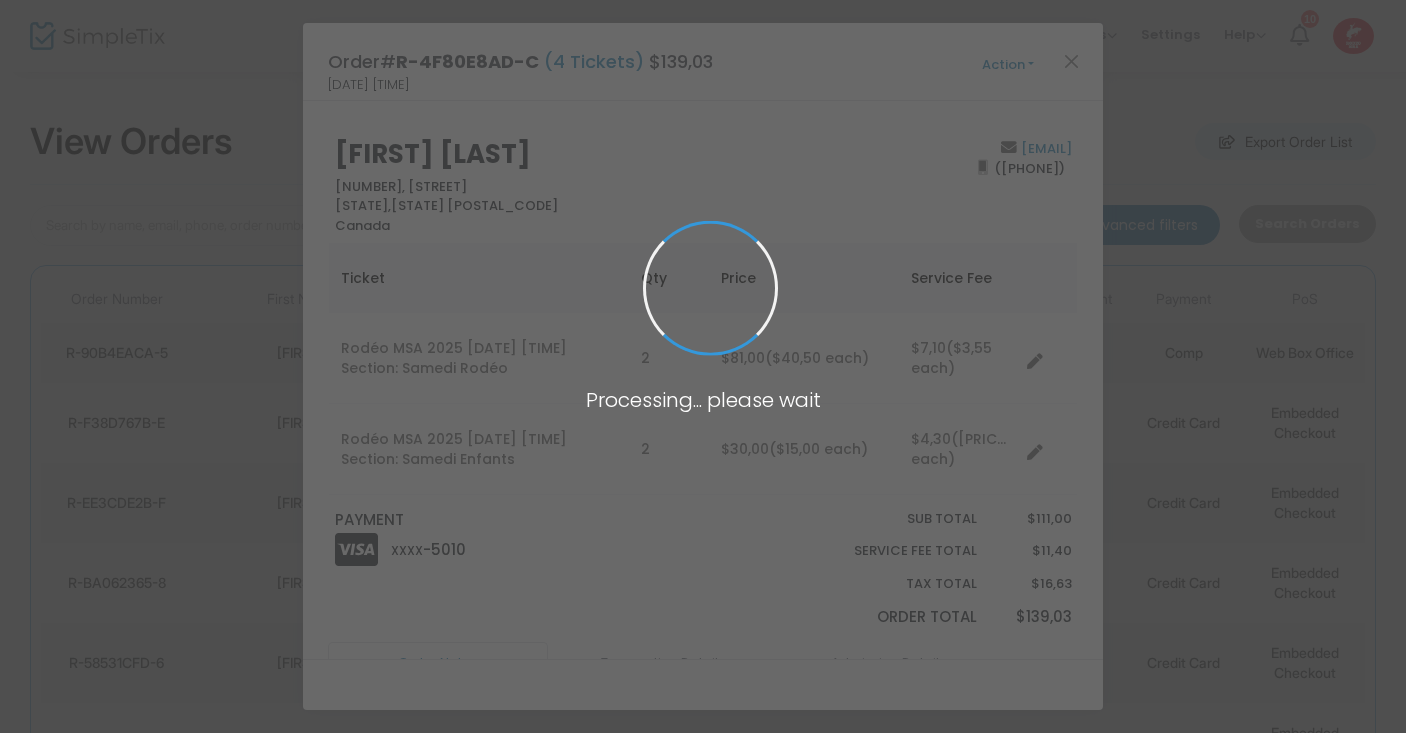 scroll, scrollTop: 0, scrollLeft: 0, axis: both 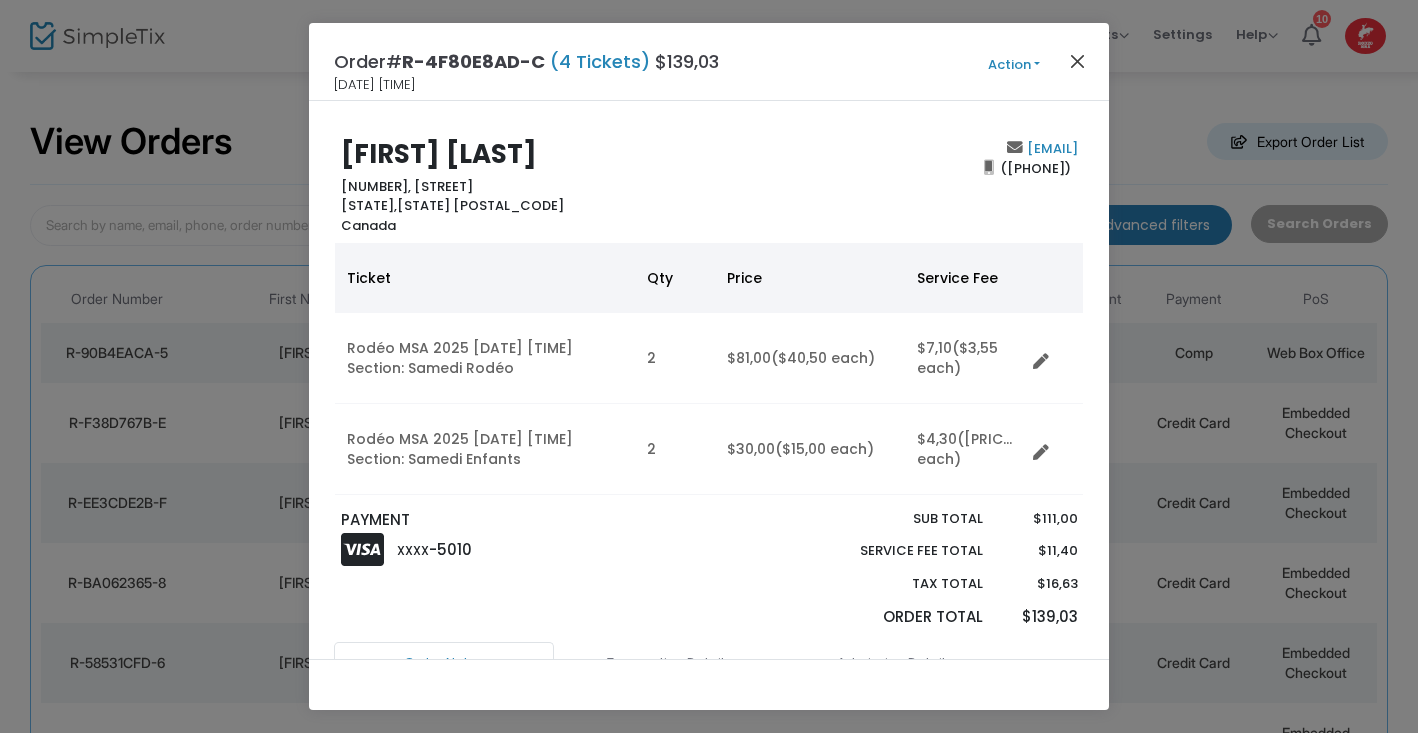 click 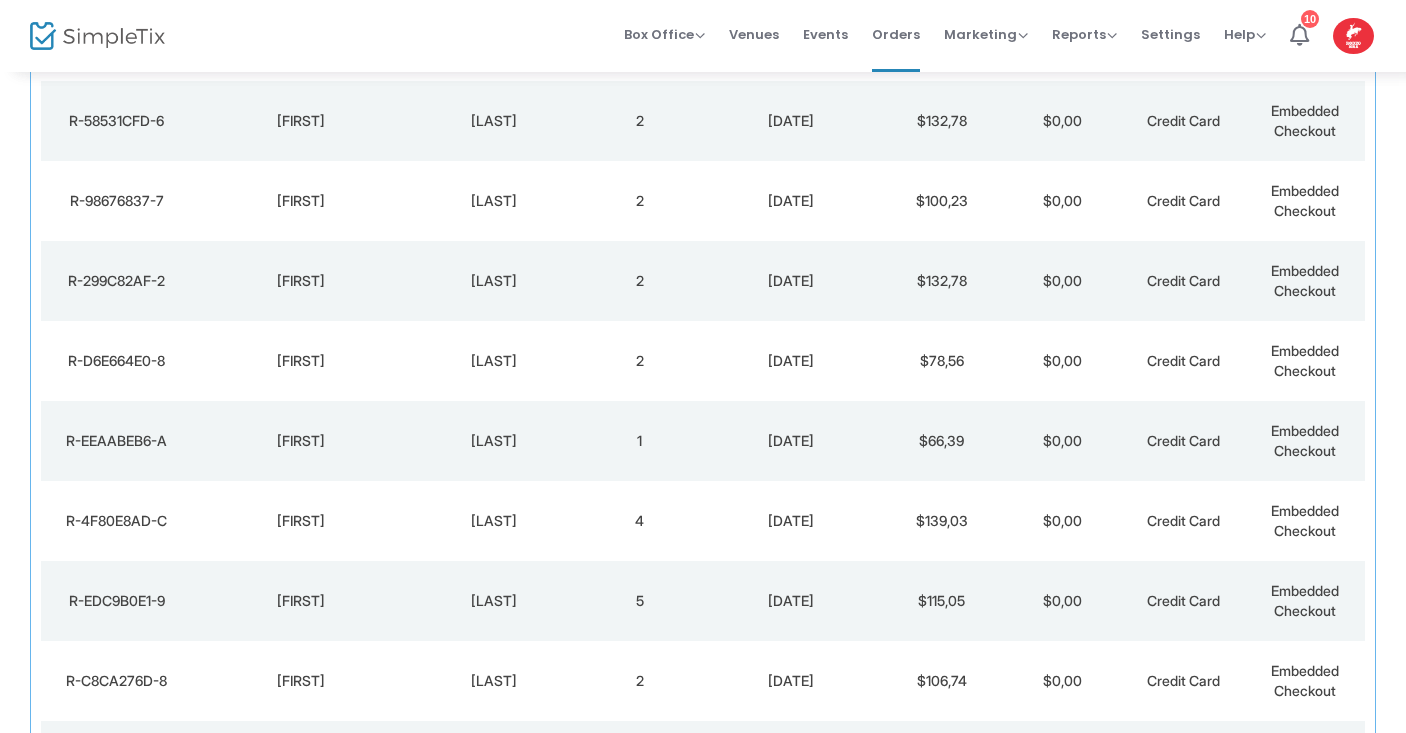 scroll, scrollTop: 540, scrollLeft: 0, axis: vertical 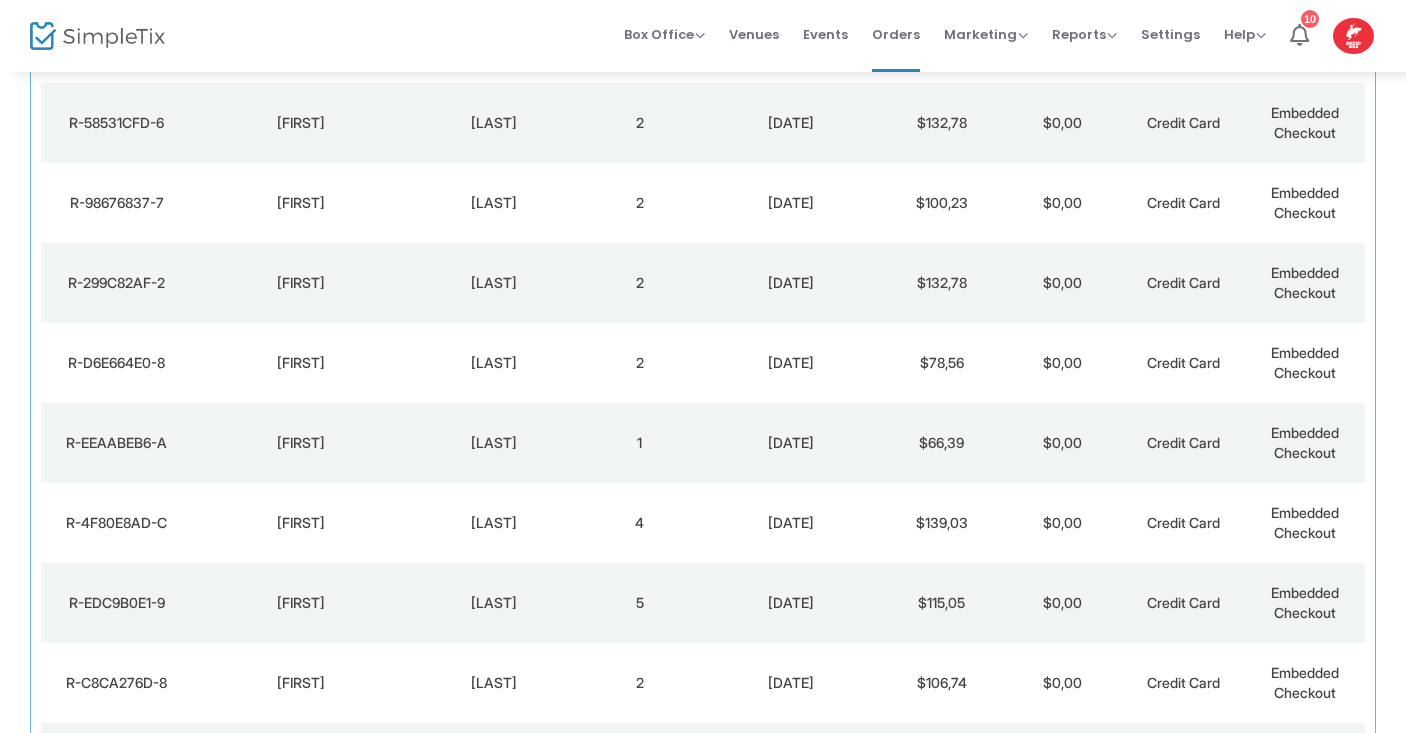 click on "$66,39" 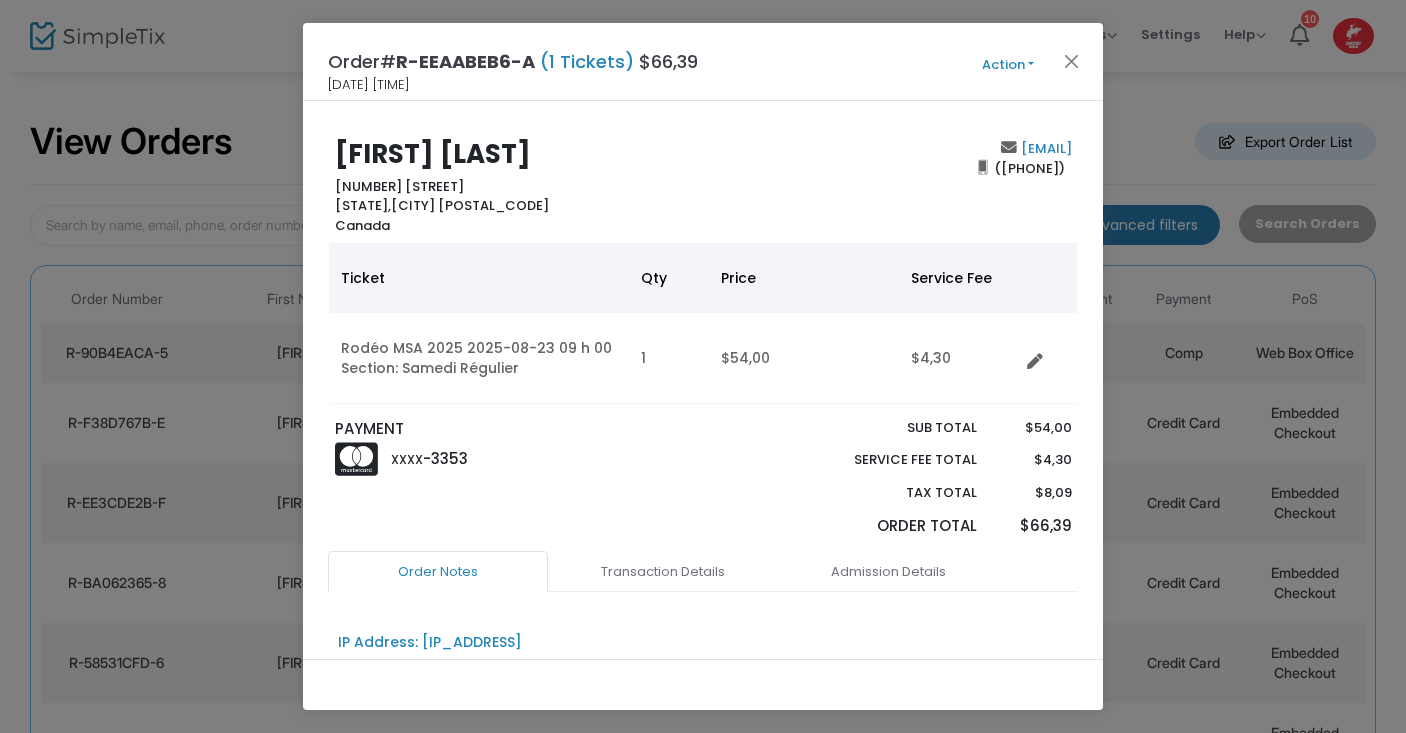 scroll, scrollTop: 0, scrollLeft: 0, axis: both 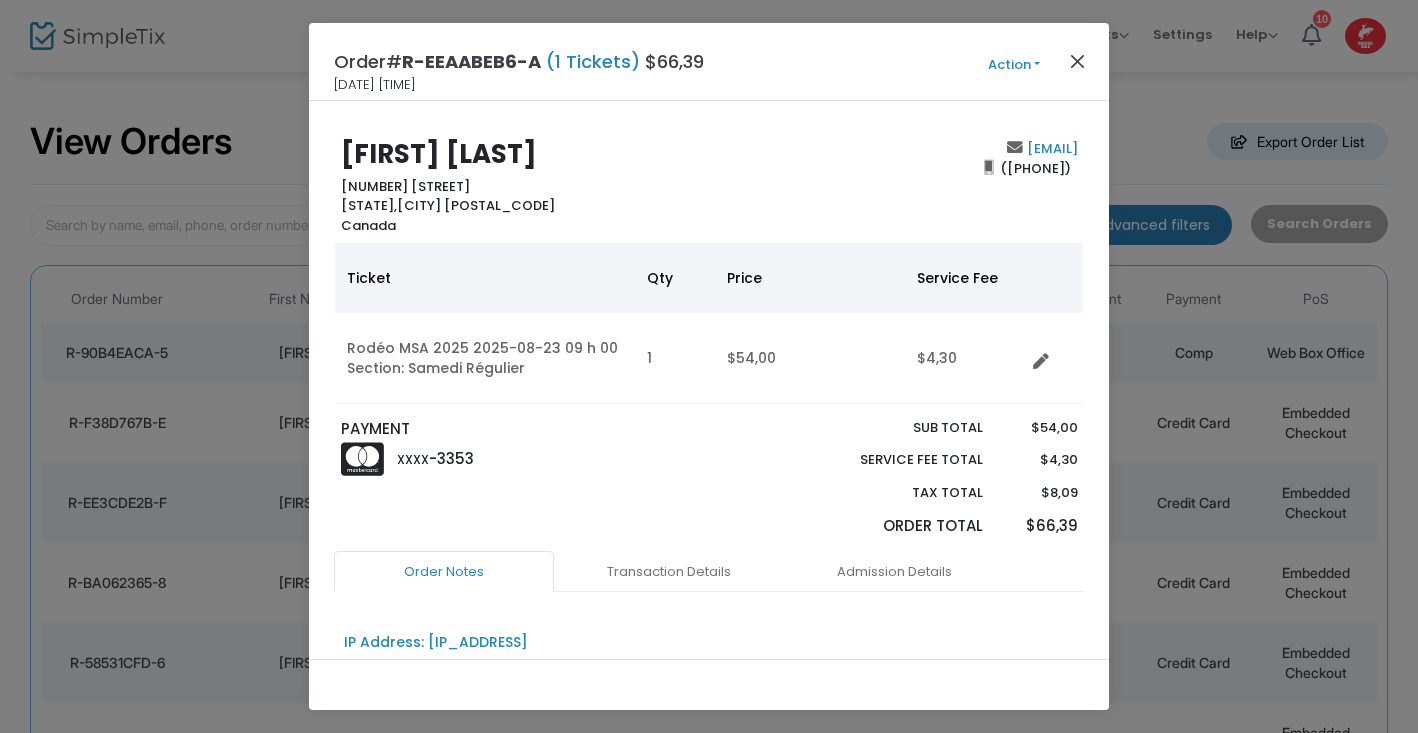 click 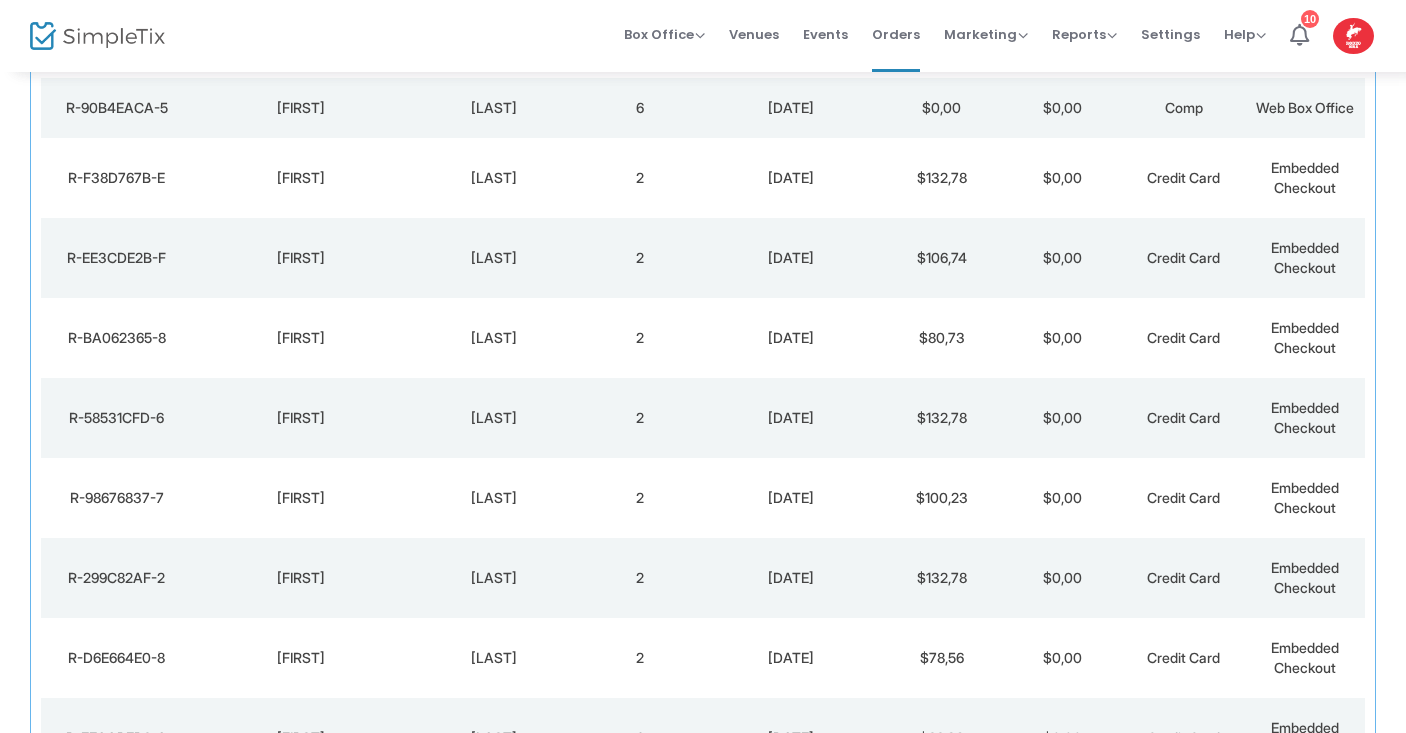 scroll, scrollTop: 256, scrollLeft: 0, axis: vertical 